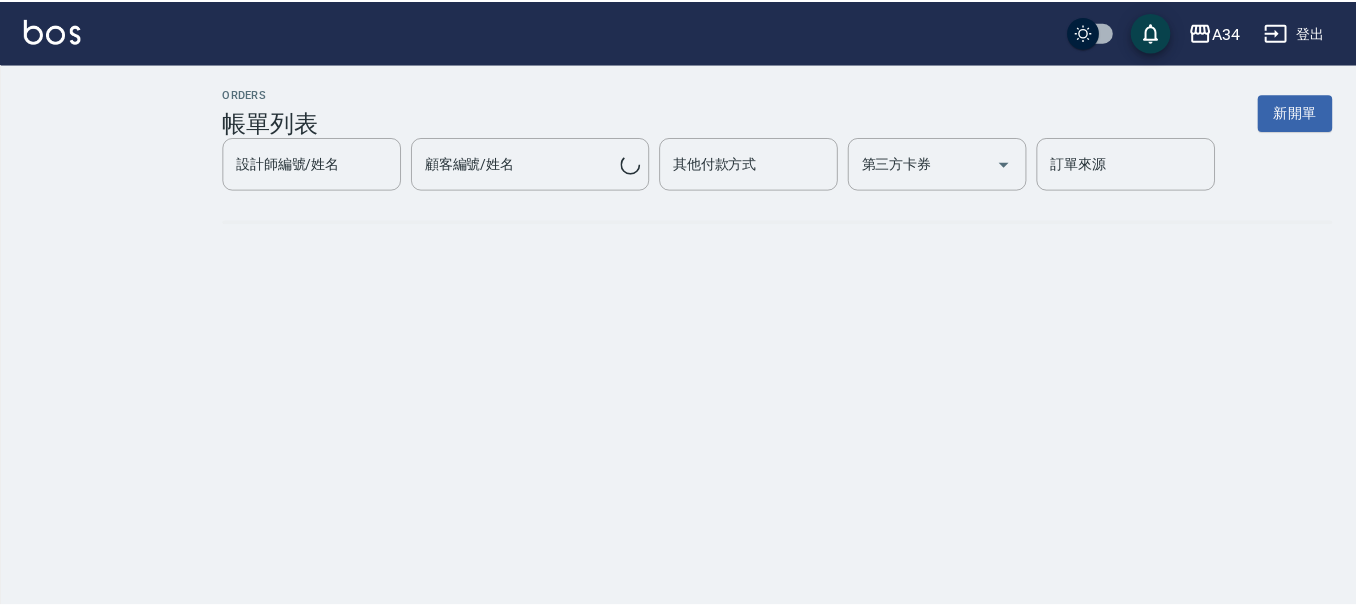 scroll, scrollTop: 0, scrollLeft: 0, axis: both 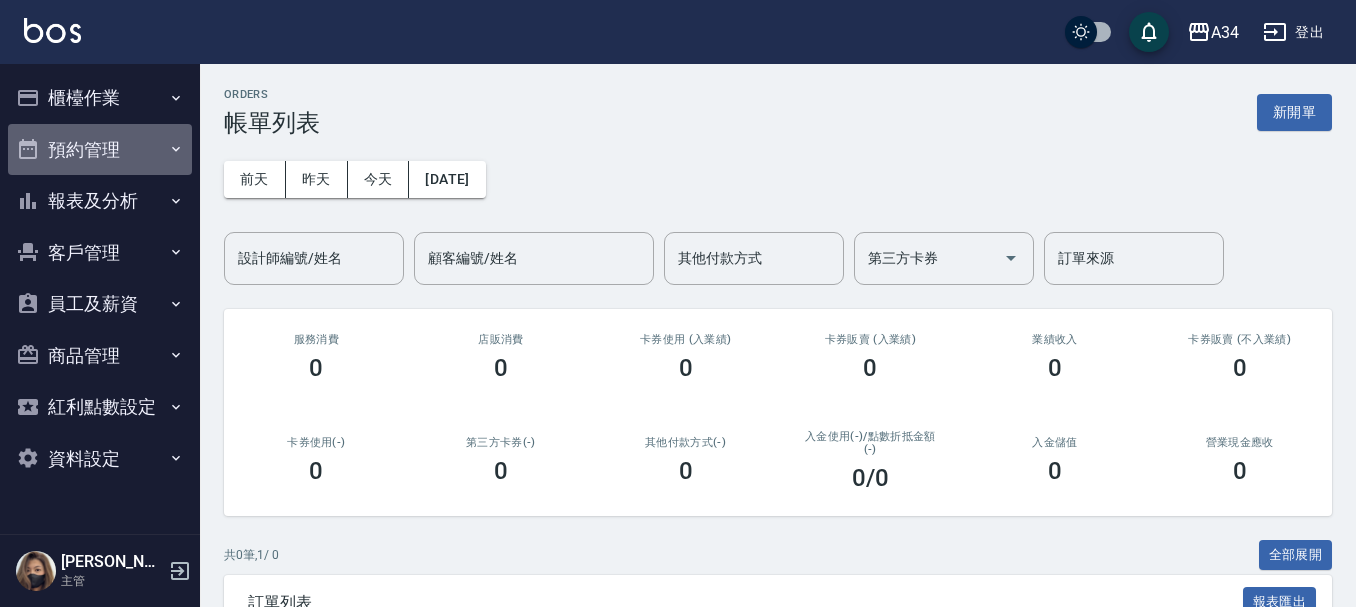 click on "預約管理" at bounding box center [100, 150] 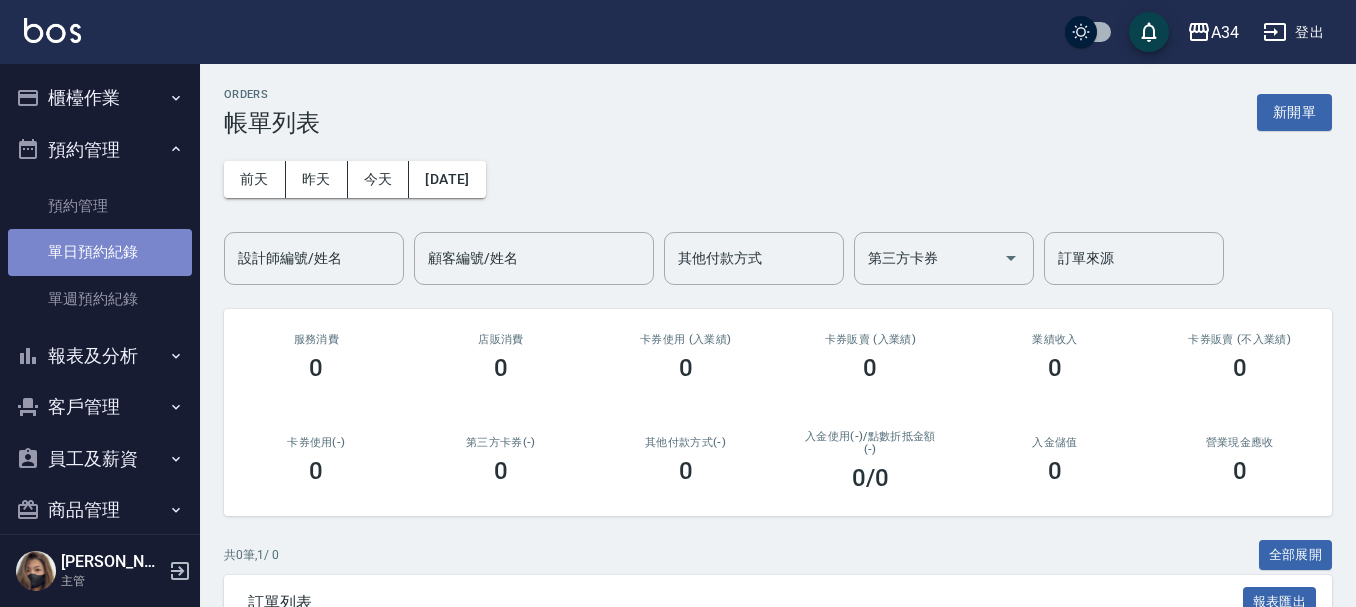 click on "單日預約紀錄" at bounding box center (100, 252) 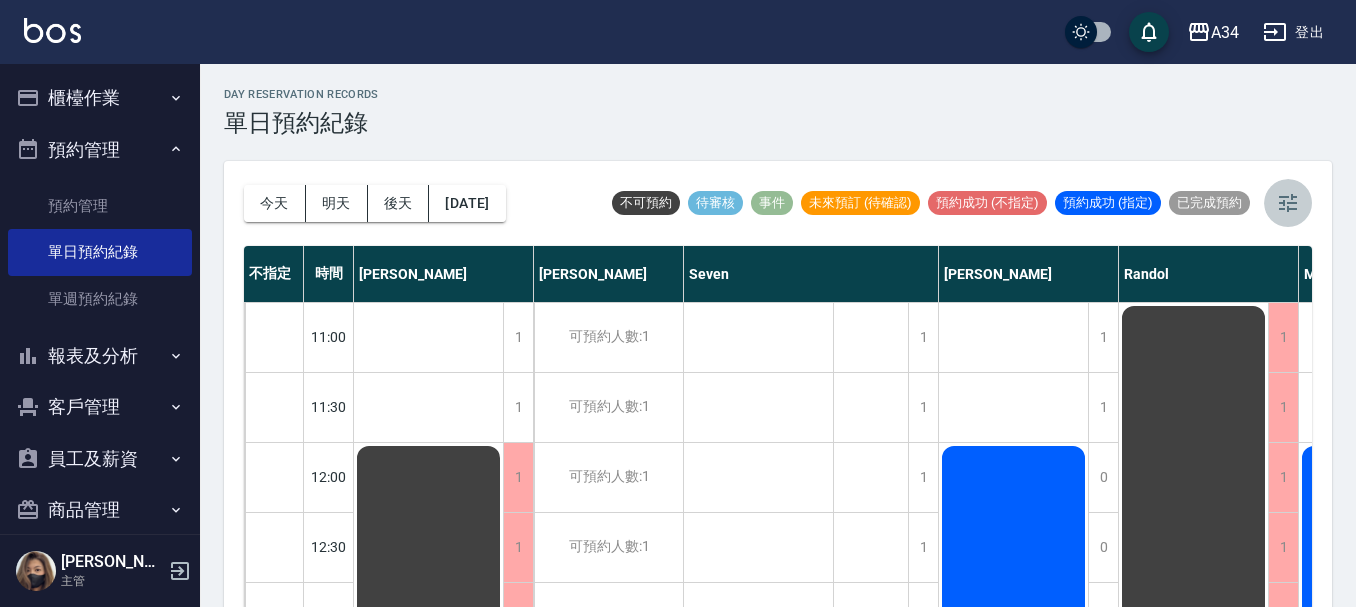 click 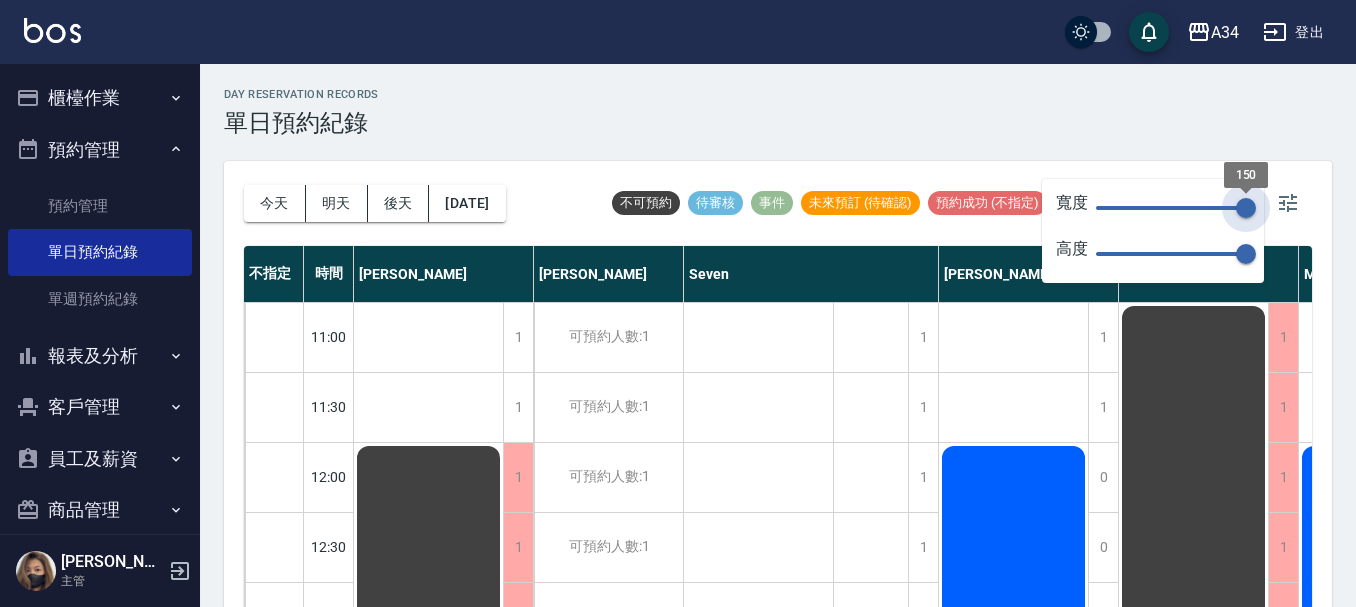drag, startPoint x: 1250, startPoint y: 208, endPoint x: 1219, endPoint y: 207, distance: 31.016125 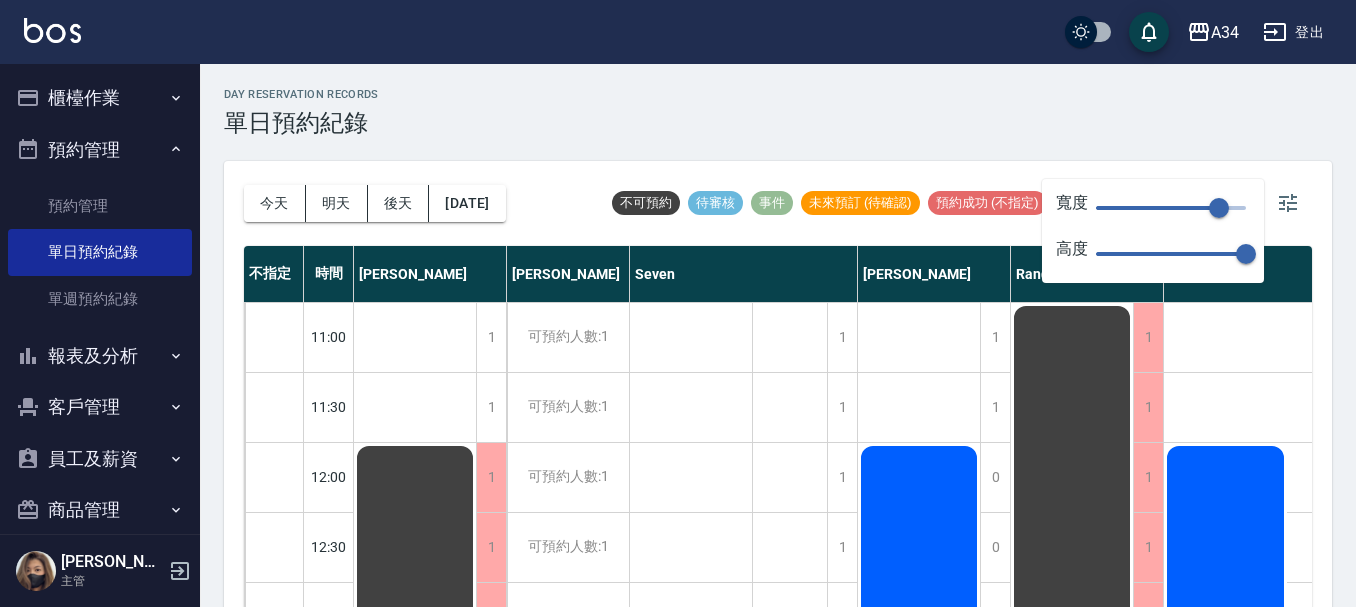 type on "59" 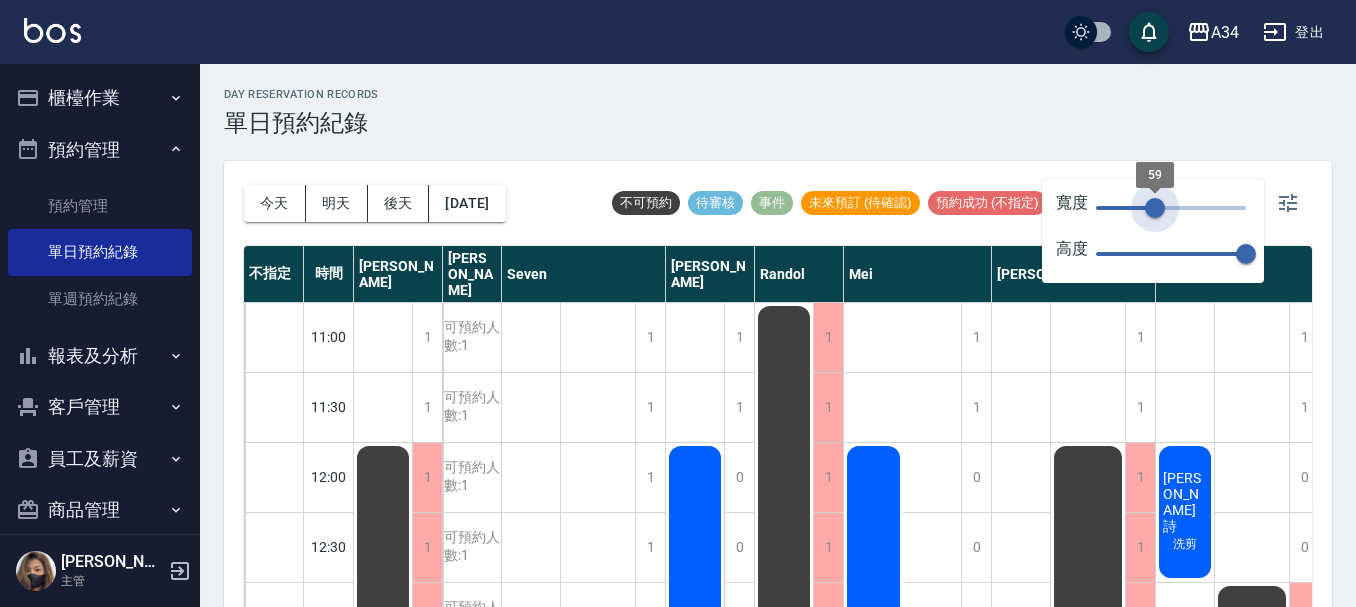 click on "59" at bounding box center (1171, 208) 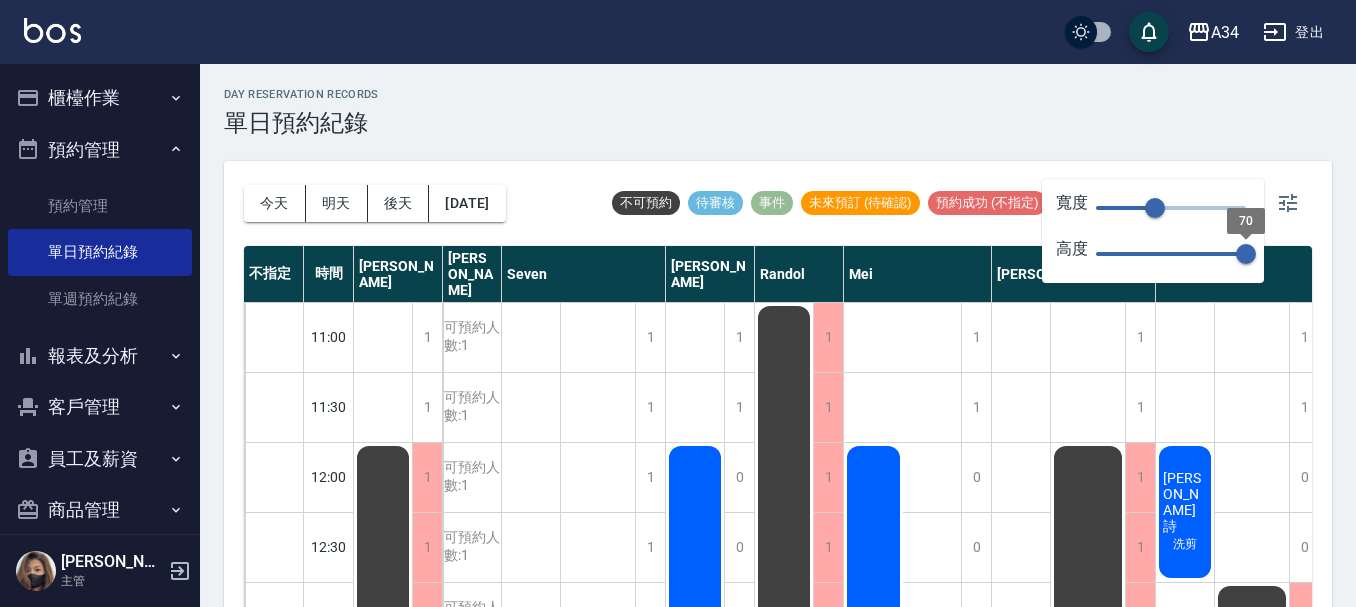 click on "70" at bounding box center (1246, 254) 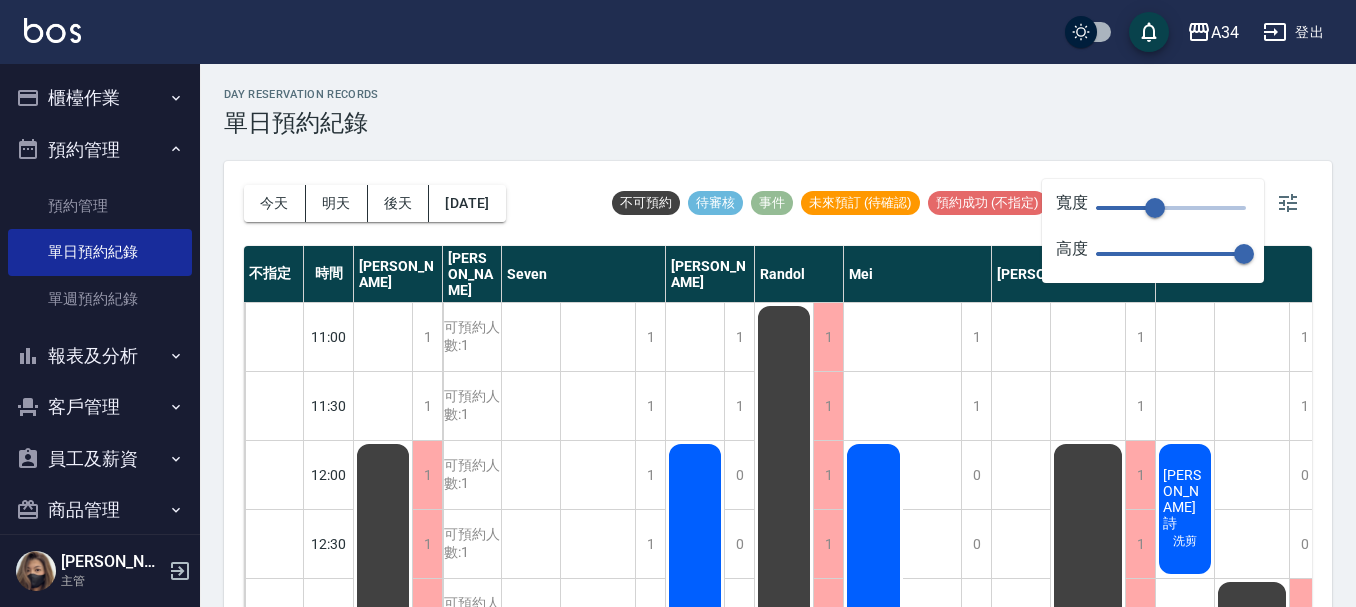 type on "28" 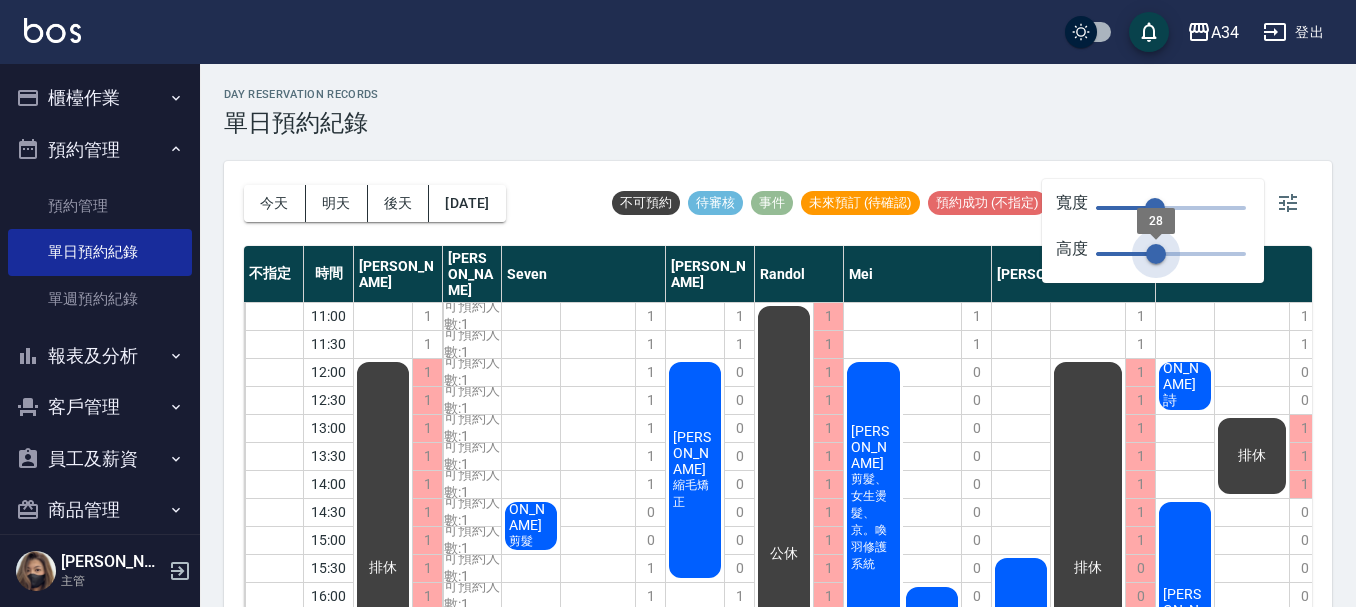 click on "28" at bounding box center [1171, 254] 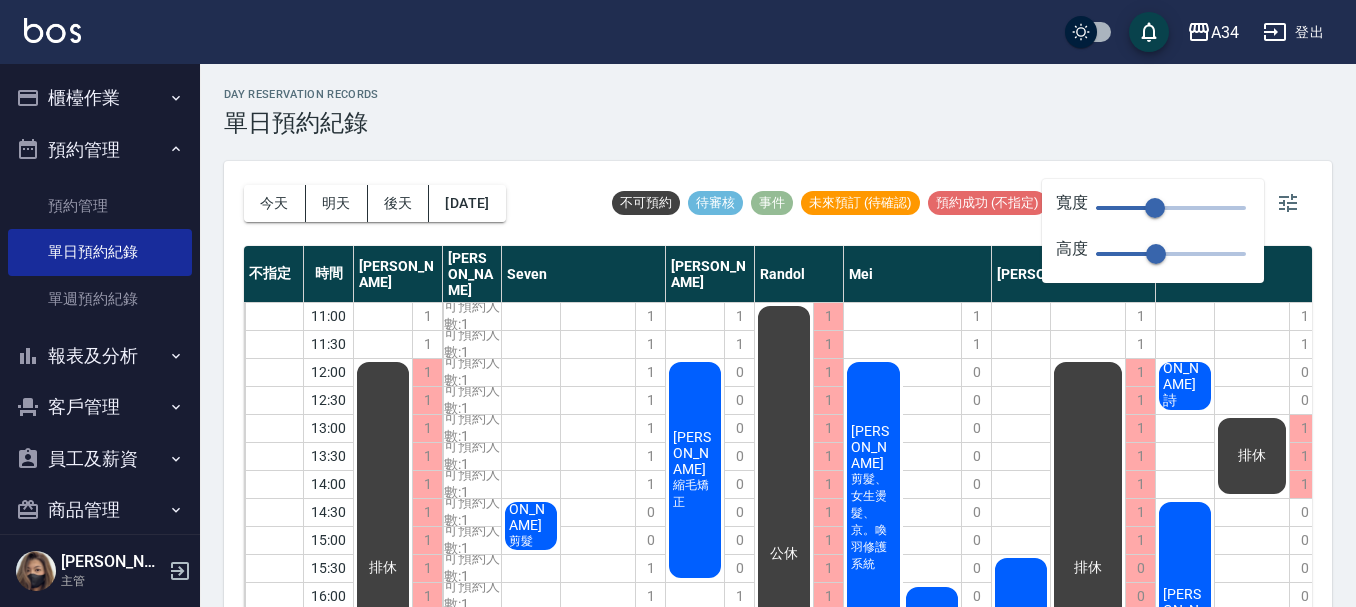 click on "day Reservation records 單日預約紀錄" at bounding box center [778, 112] 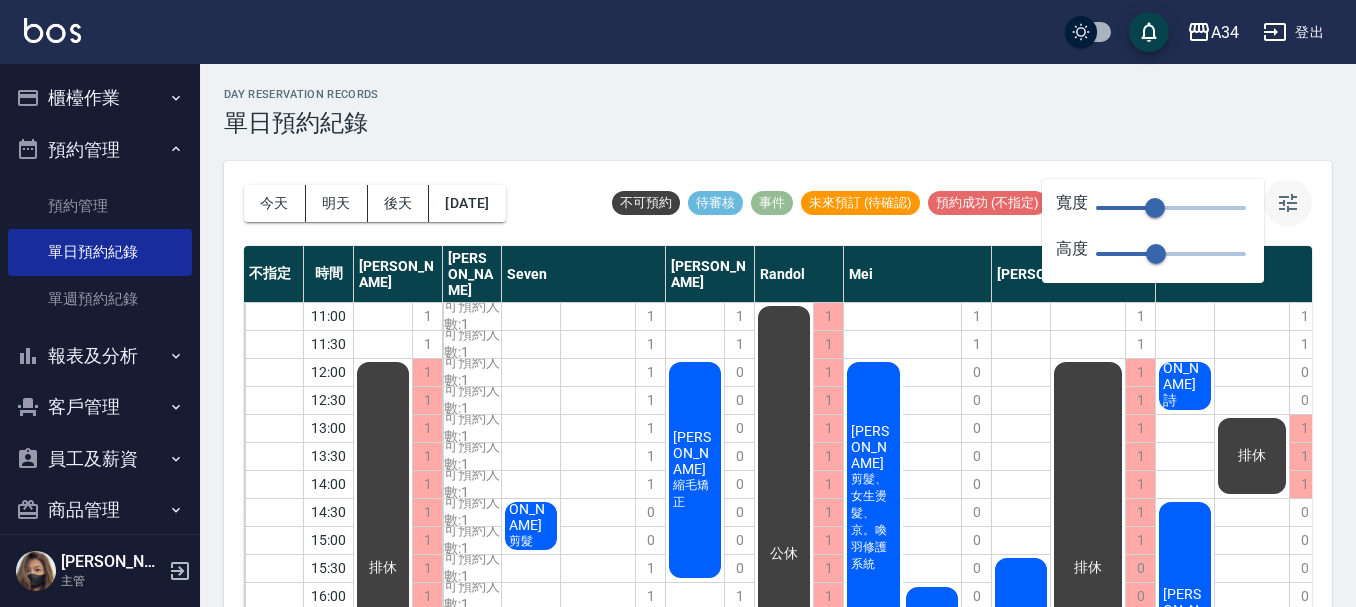 click 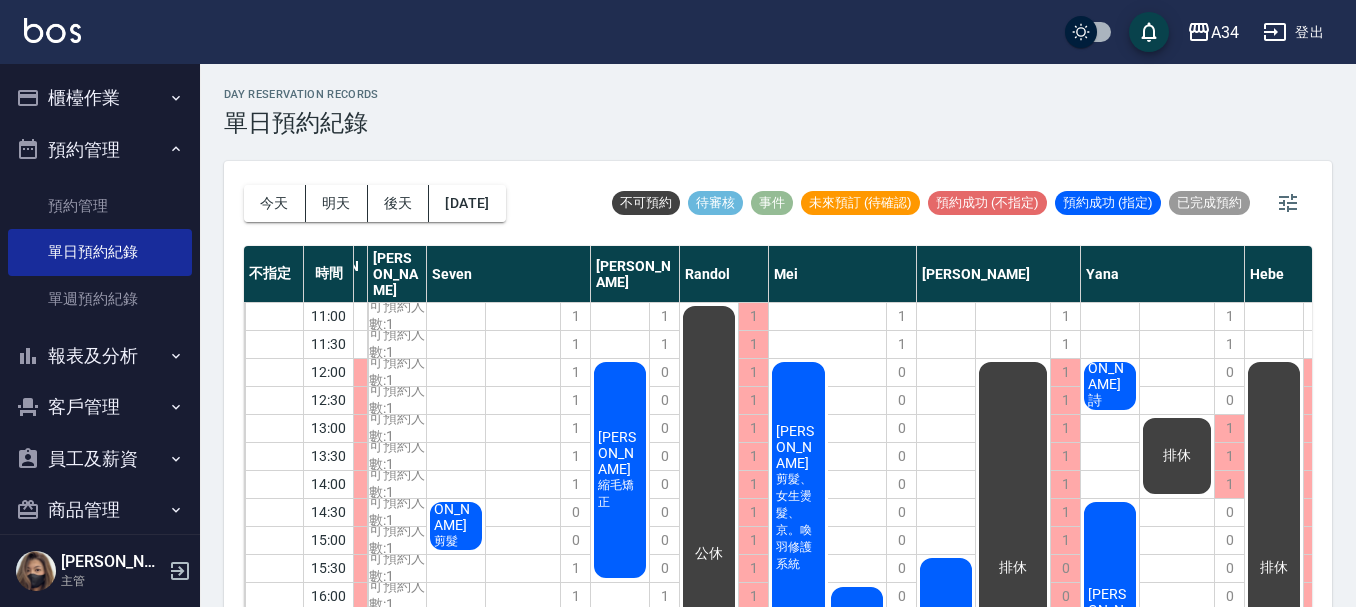 scroll, scrollTop: 0, scrollLeft: 144, axis: horizontal 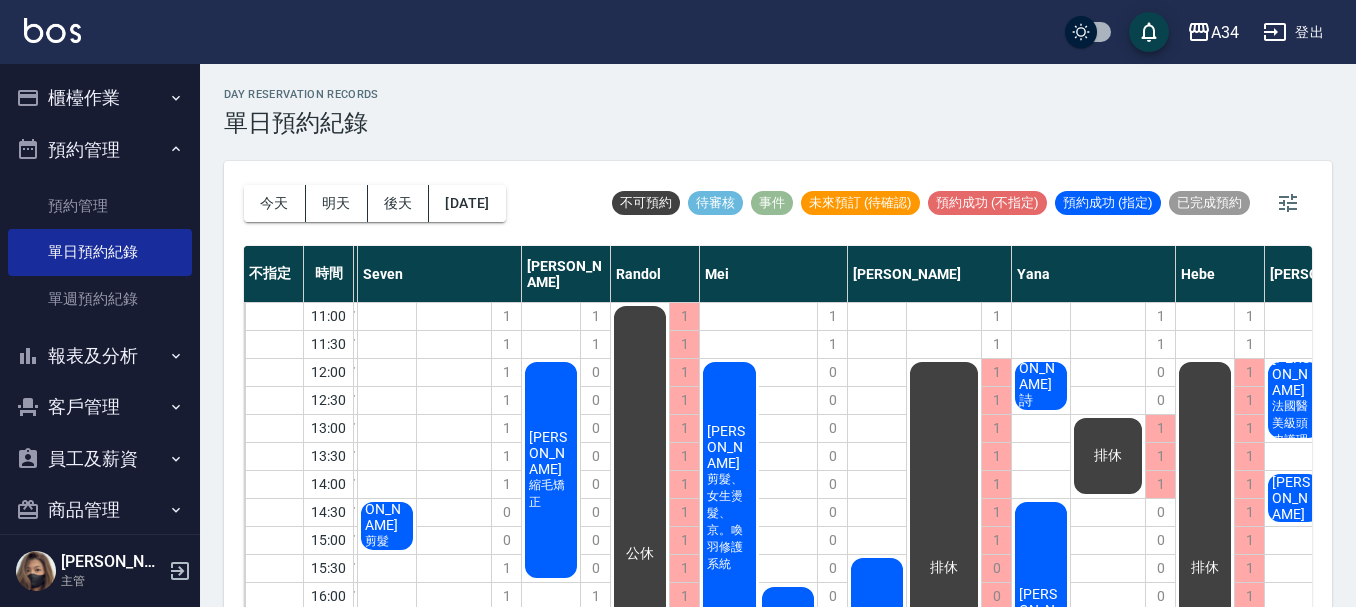 click on "胡美英 法國醫美級頭皮護理 謝裕田 林禹廷 精緻剪髮" at bounding box center (1294, 554) 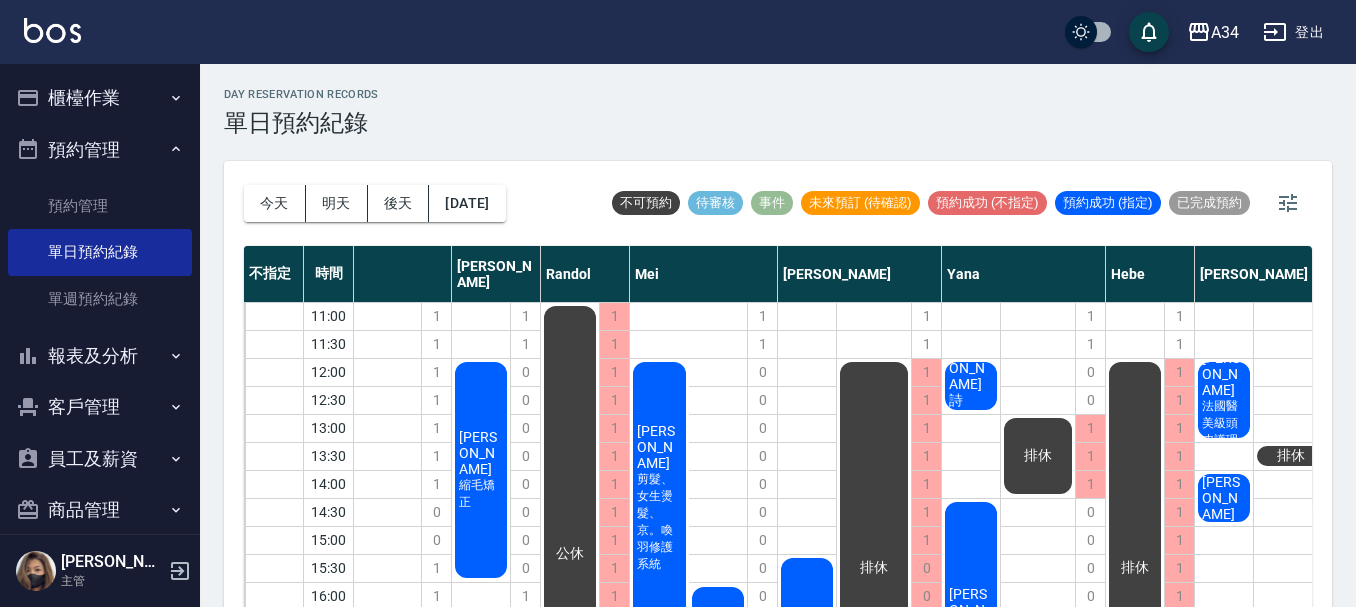 scroll, scrollTop: 0, scrollLeft: 271, axis: horizontal 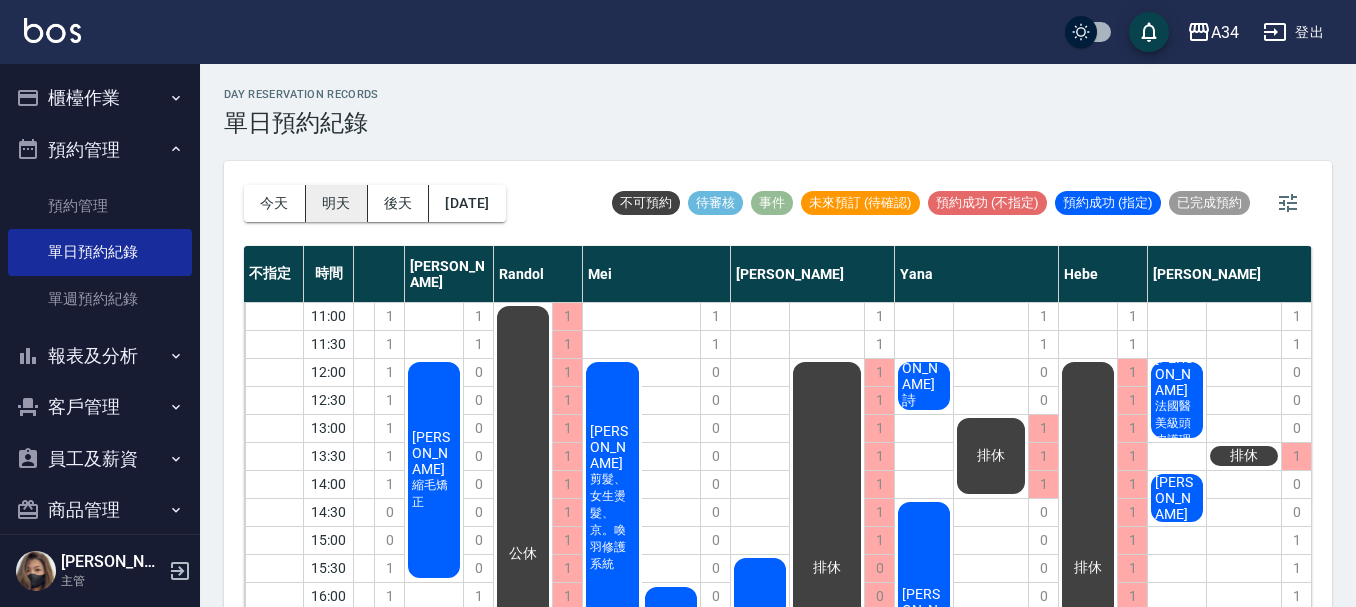 click on "明天" at bounding box center (337, 203) 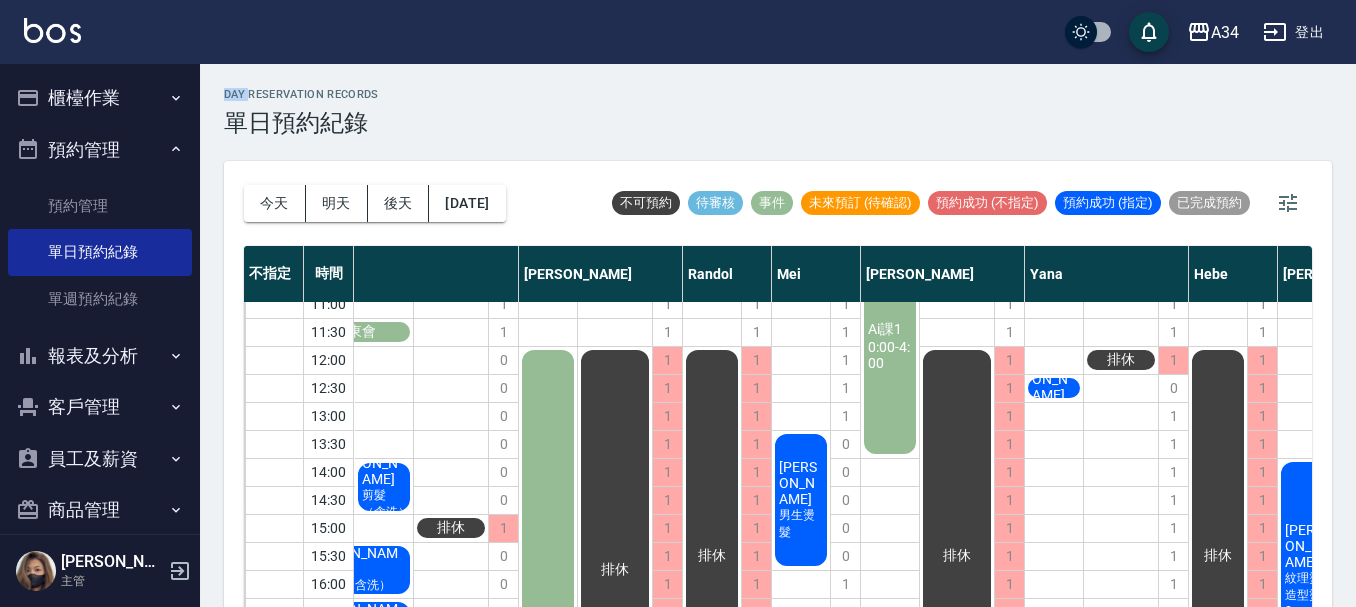 scroll, scrollTop: 68, scrollLeft: 360, axis: both 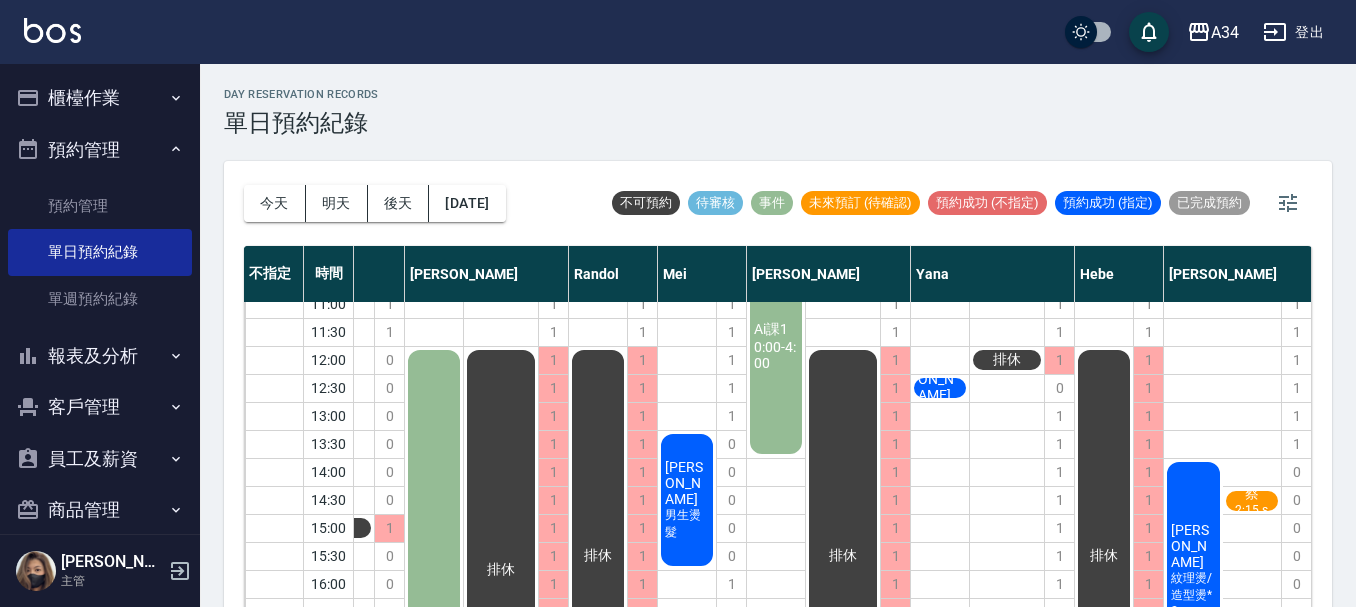 click on "排休" at bounding box center (1007, 514) 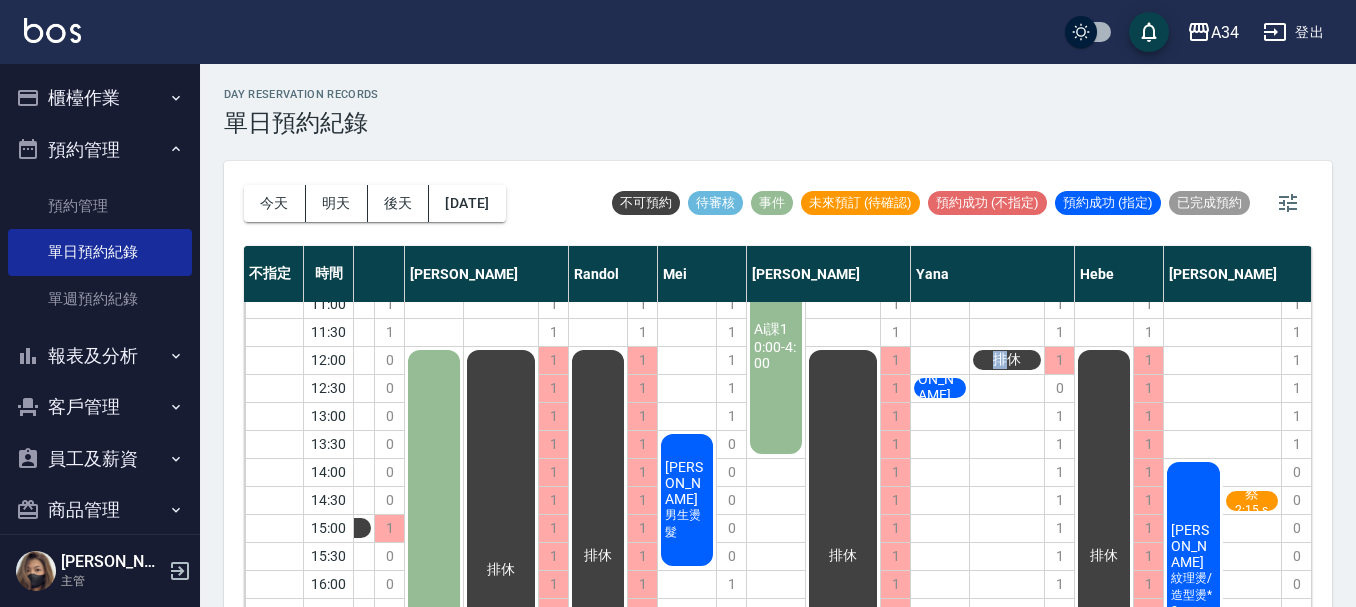 click on "排休" at bounding box center (1007, 514) 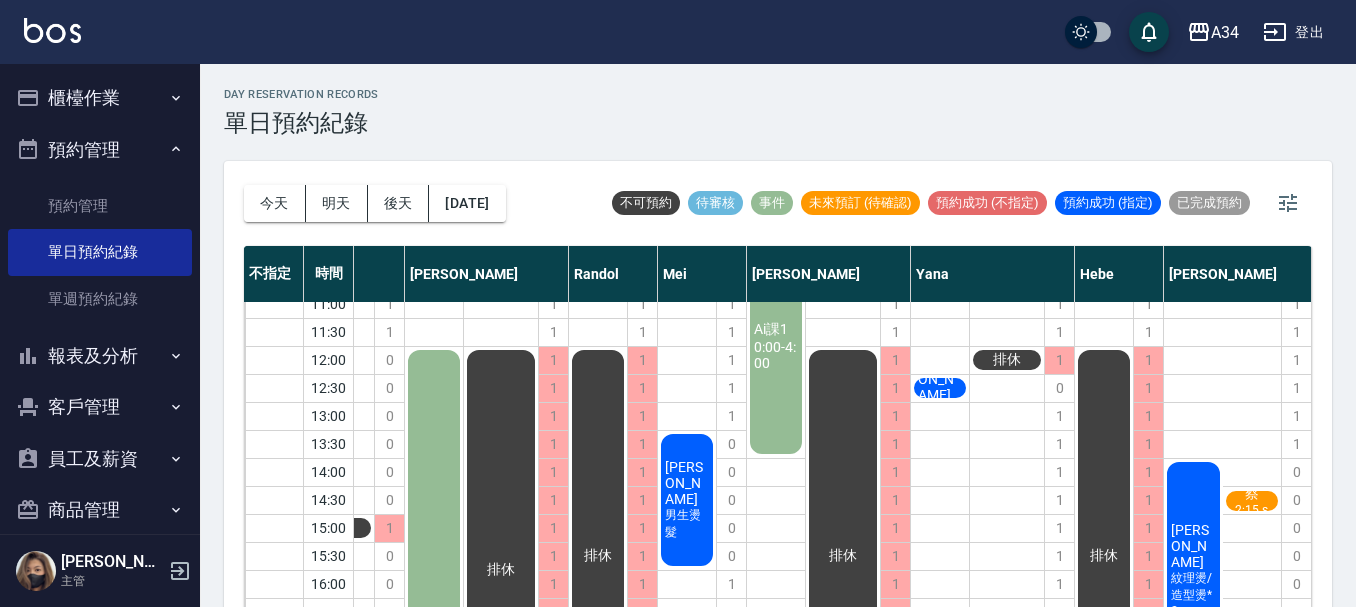 click on "排休" at bounding box center [1007, 514] 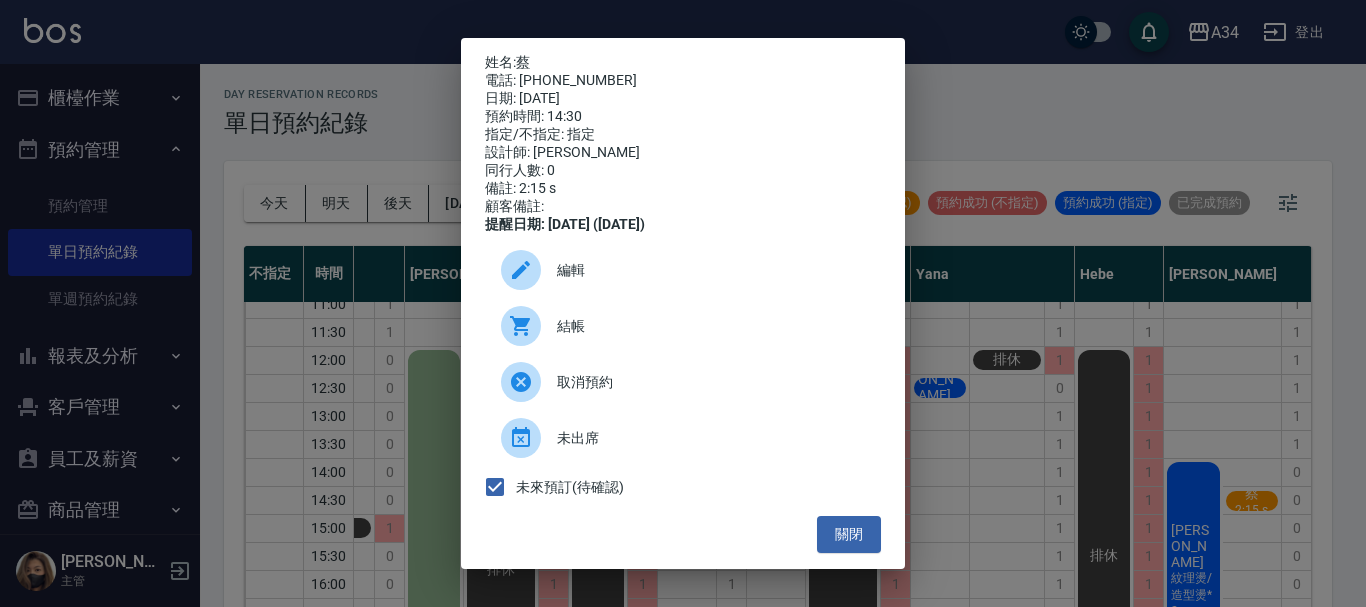 click on "姓名:  蔡 電話: 0979803333 日期: 2025/07/15 預約時間: 14:30 指定/不指定: 指定 設計師: Emma 同行人數: 0 備註: 2:15 s 顧客備註:  提醒日期: 2025/07/14 (1天前) 編輯 結帳 取消預約 未出席 未來預訂(待確認) 關閉" at bounding box center (683, 303) 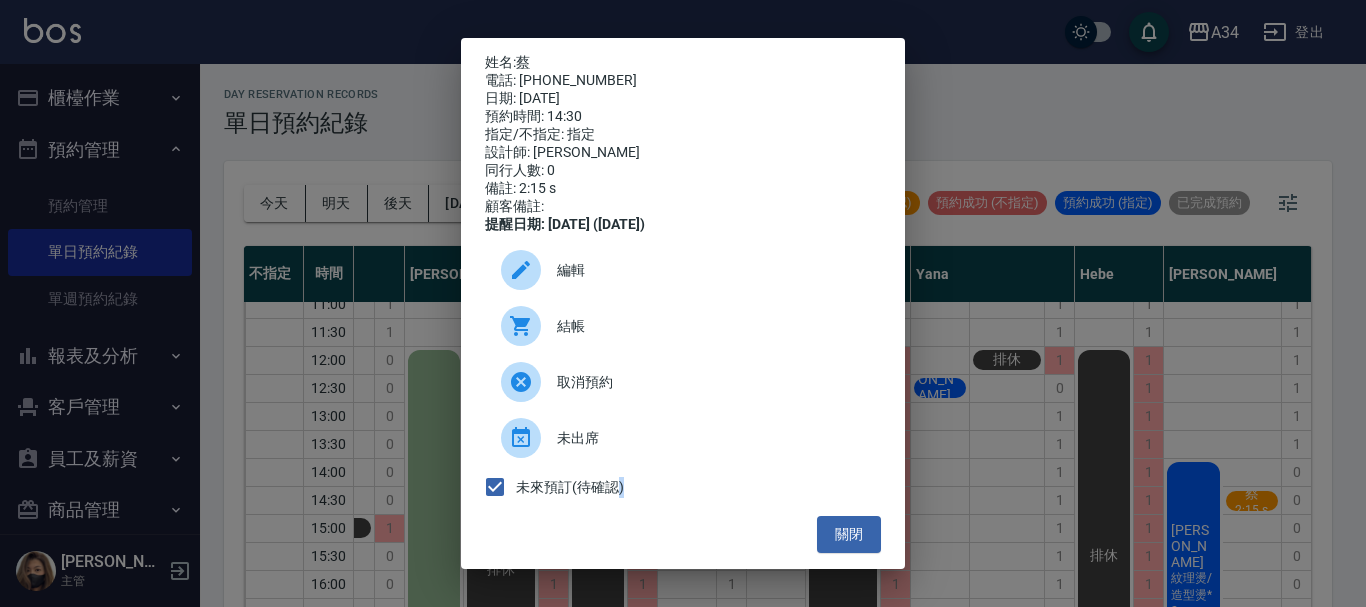 click on "姓名:  蔡 電話: 0979803333 日期: 2025/07/15 預約時間: 14:30 指定/不指定: 指定 設計師: Emma 同行人數: 0 備註: 2:15 s 顧客備註:  提醒日期: 2025/07/14 (1天前) 編輯 結帳 取消預約 未出席 未來預訂(待確認) 關閉" at bounding box center [683, 303] 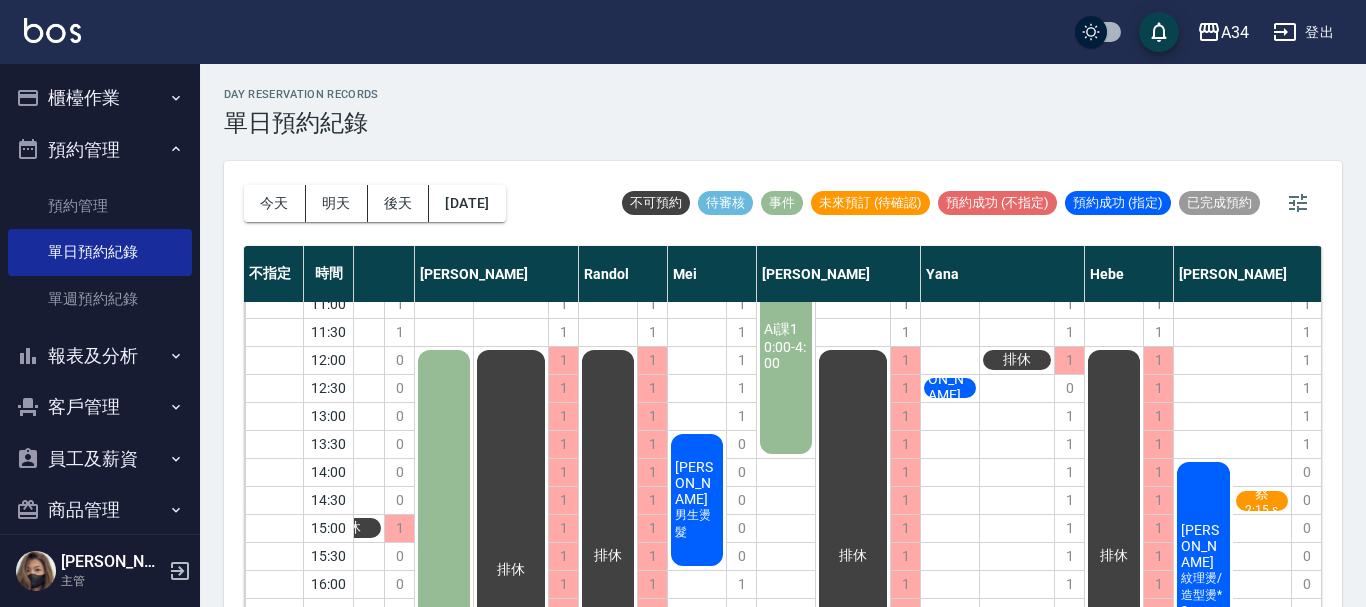 scroll, scrollTop: 68, scrollLeft: 350, axis: both 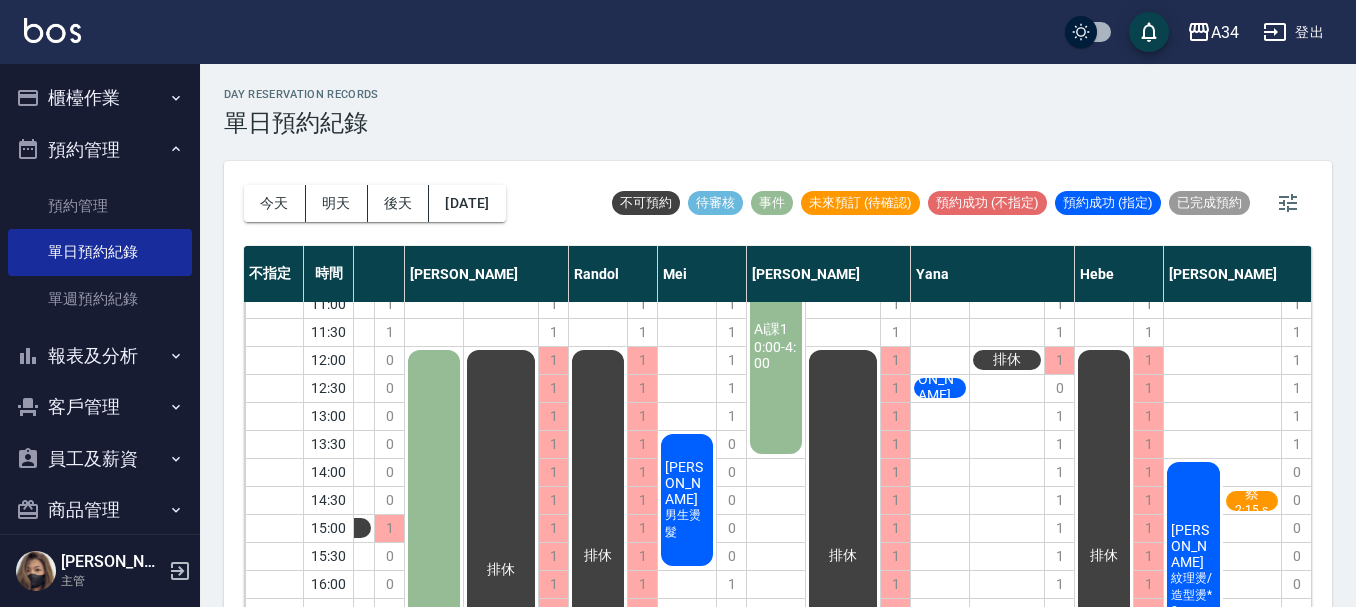 click on "2:15 s" at bounding box center [241, 341] 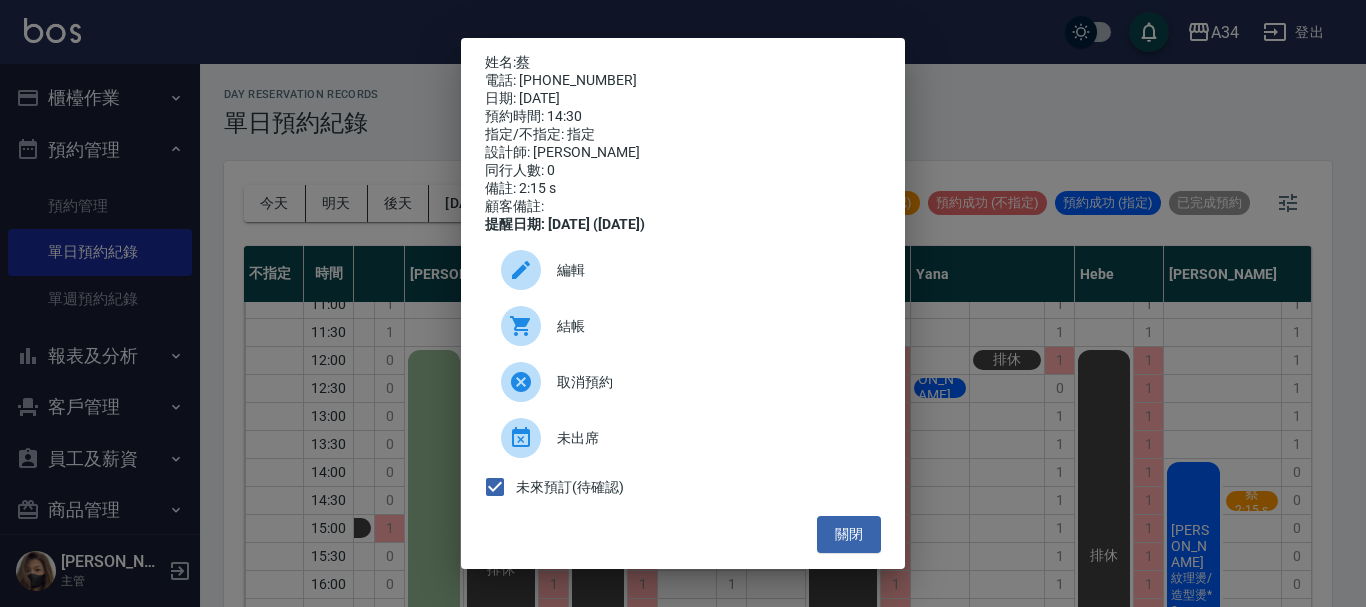 click at bounding box center [529, 270] 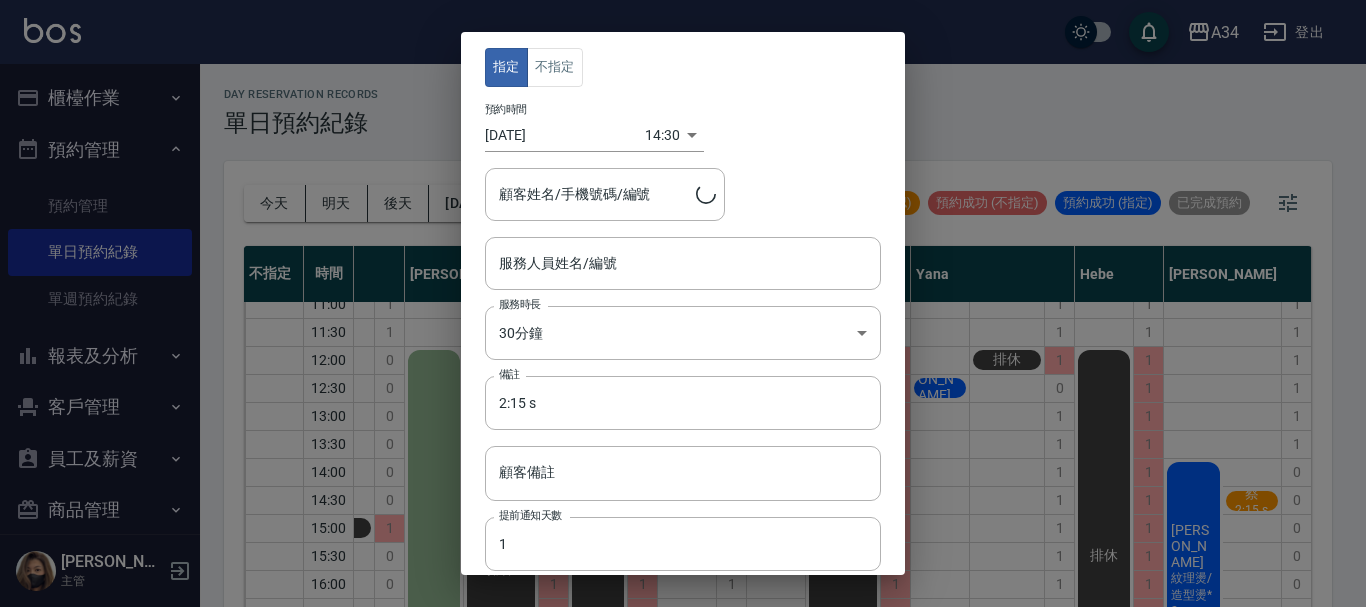 type on "Emma-08" 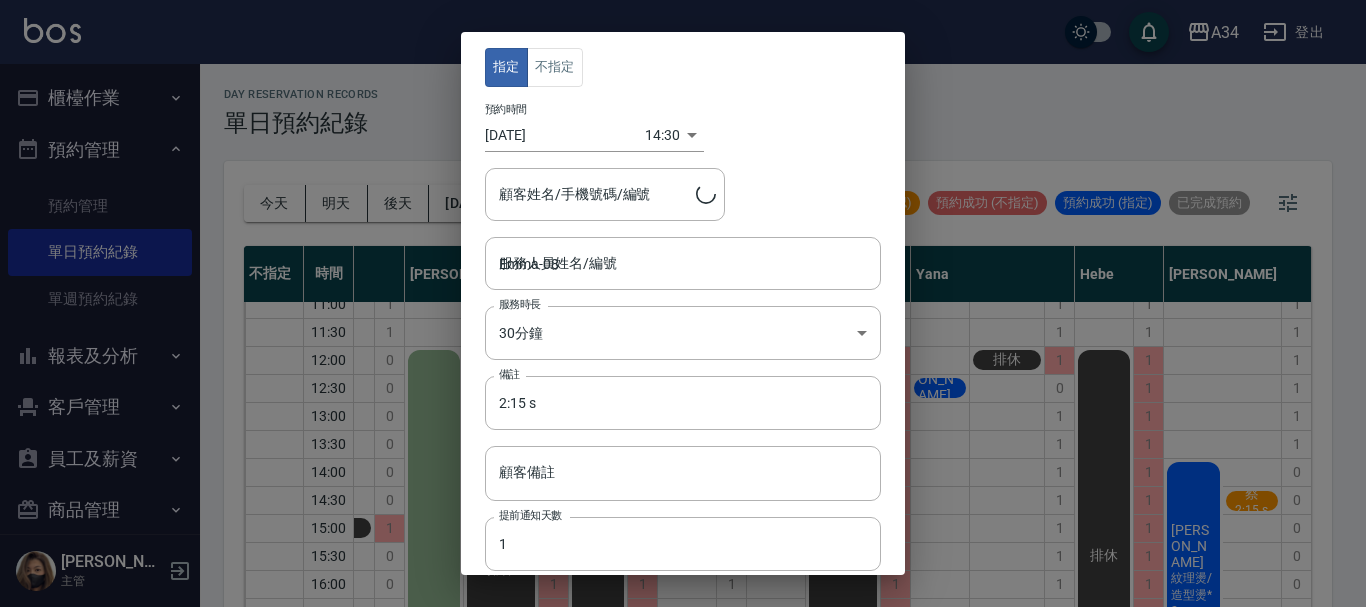 type on "蔡/0979803333" 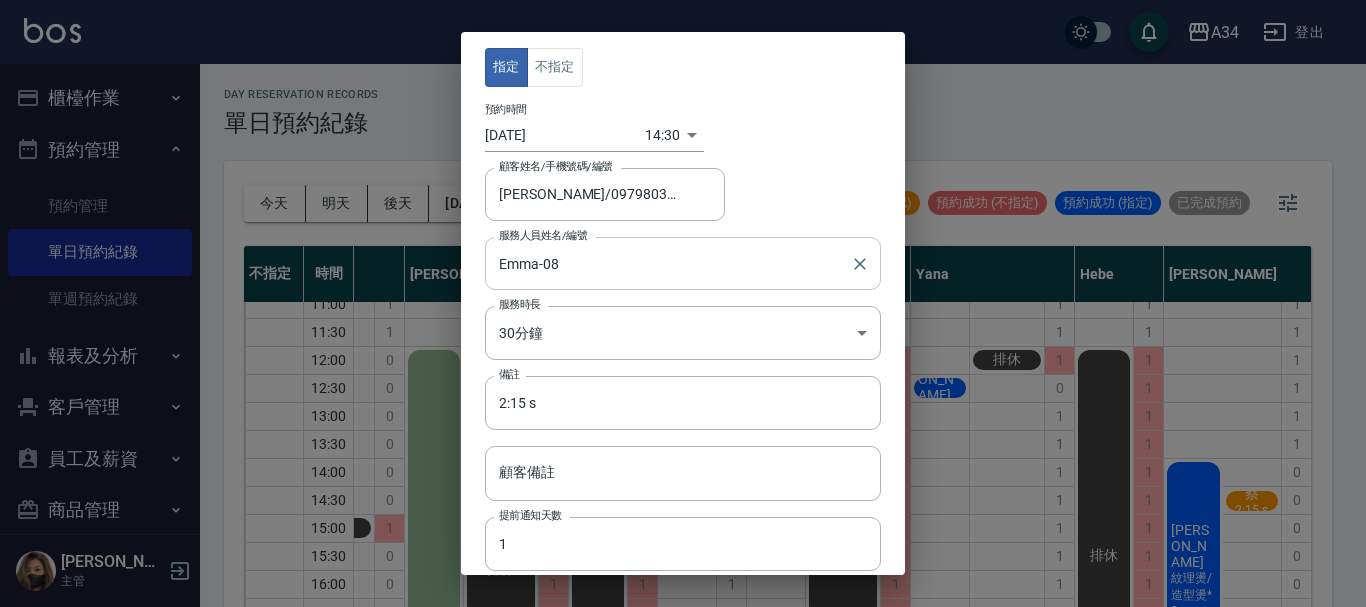 click on "Emma-08" at bounding box center [668, 263] 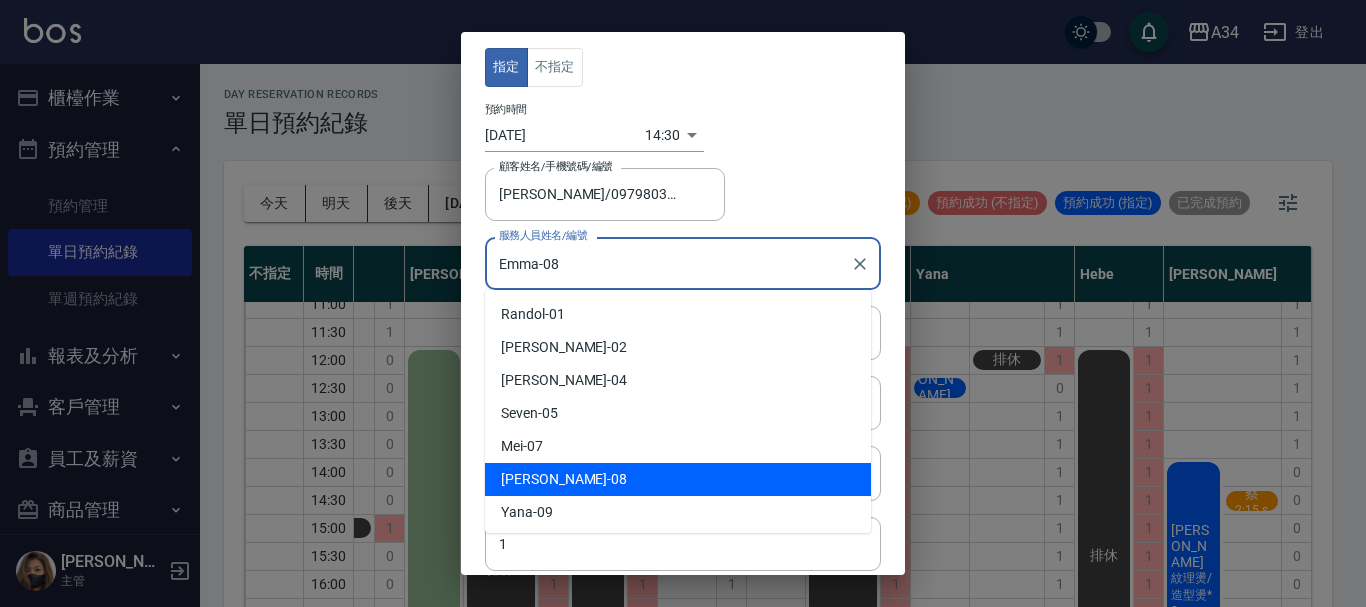 click on "Emma-08" at bounding box center [668, 263] 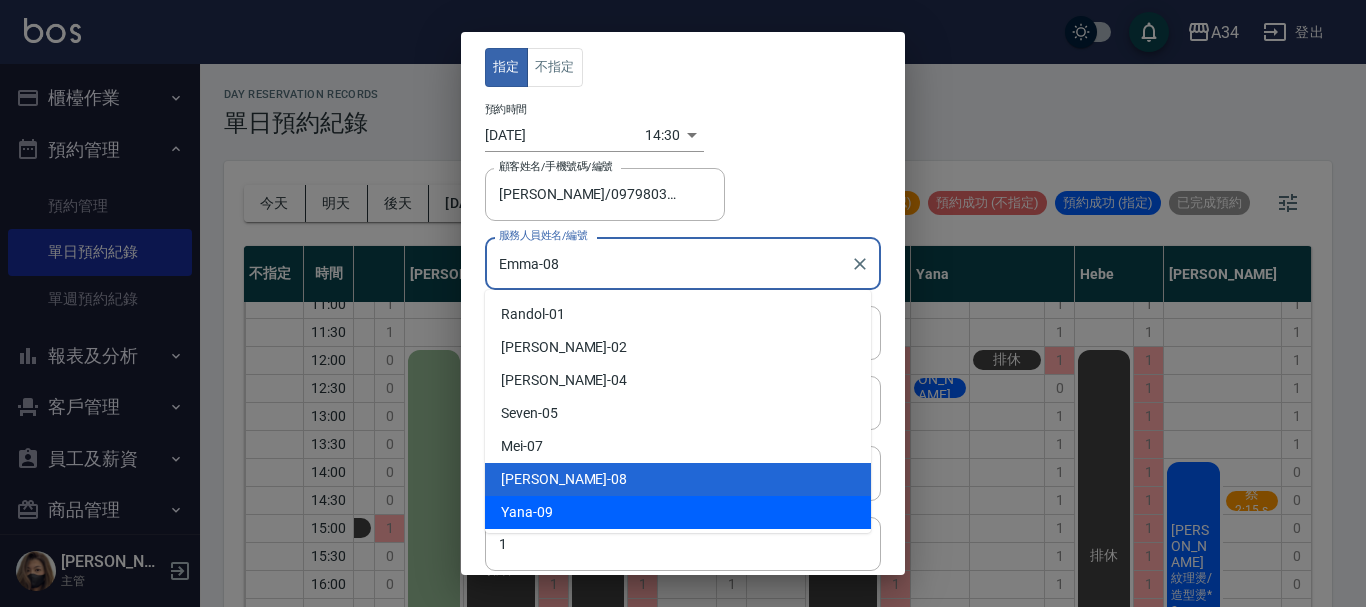click on "Yana -09" at bounding box center (678, 512) 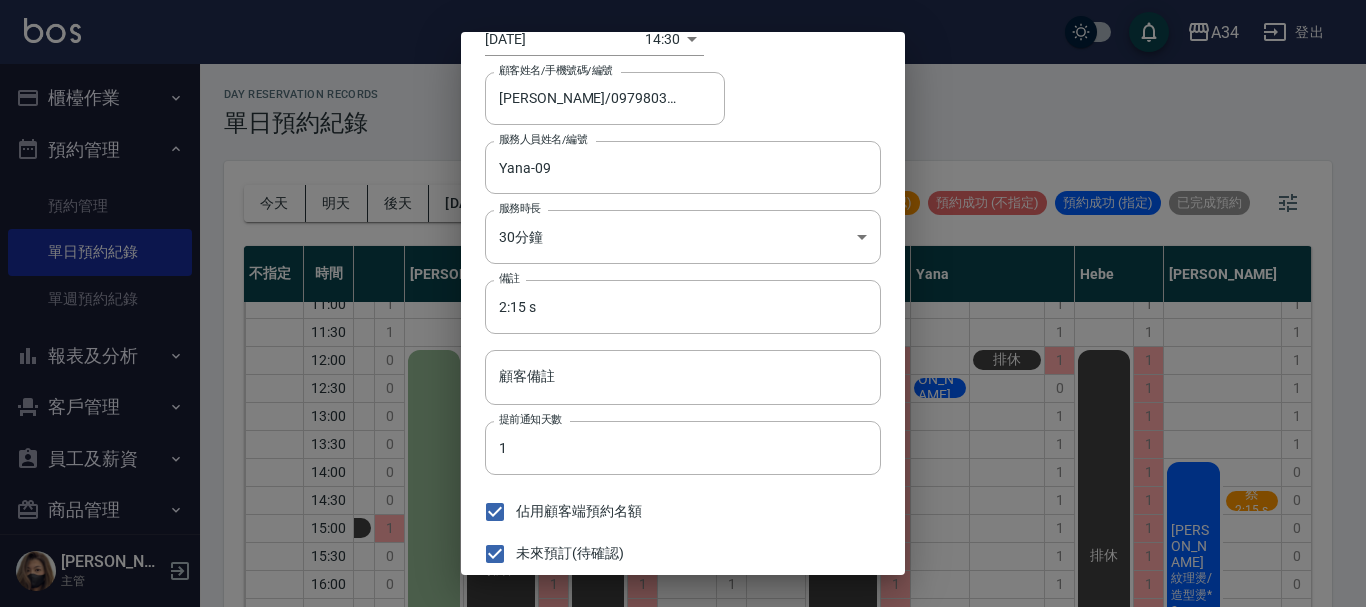 scroll, scrollTop: 148, scrollLeft: 0, axis: vertical 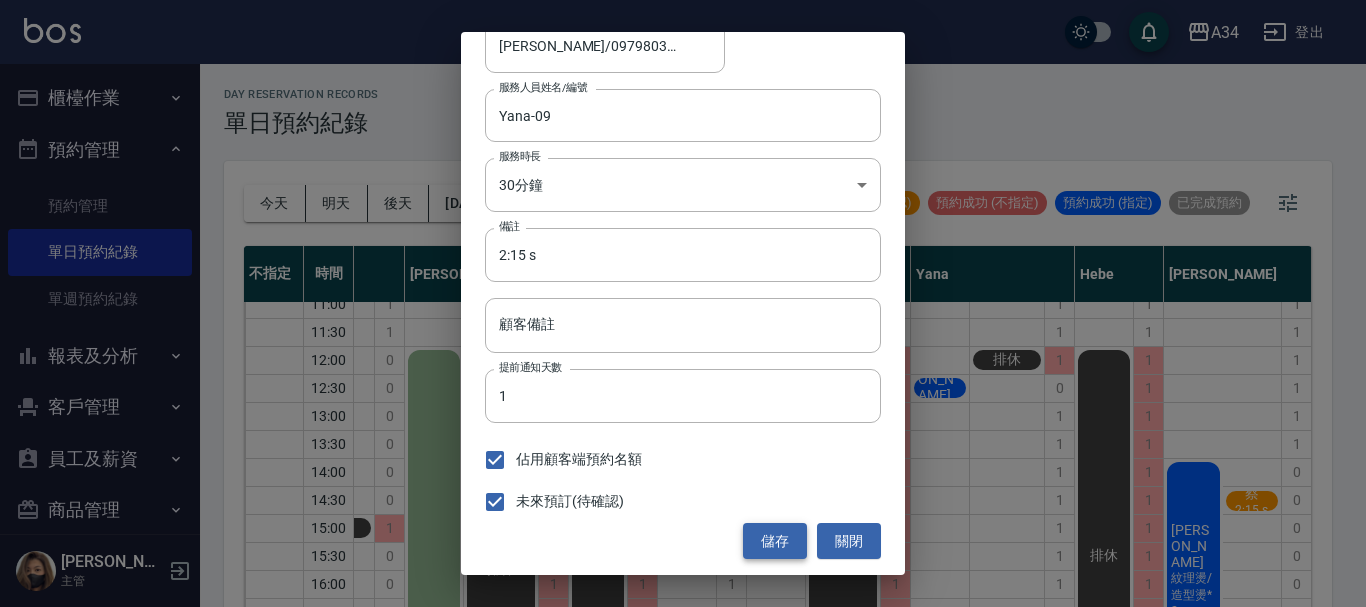 click on "儲存" at bounding box center (775, 541) 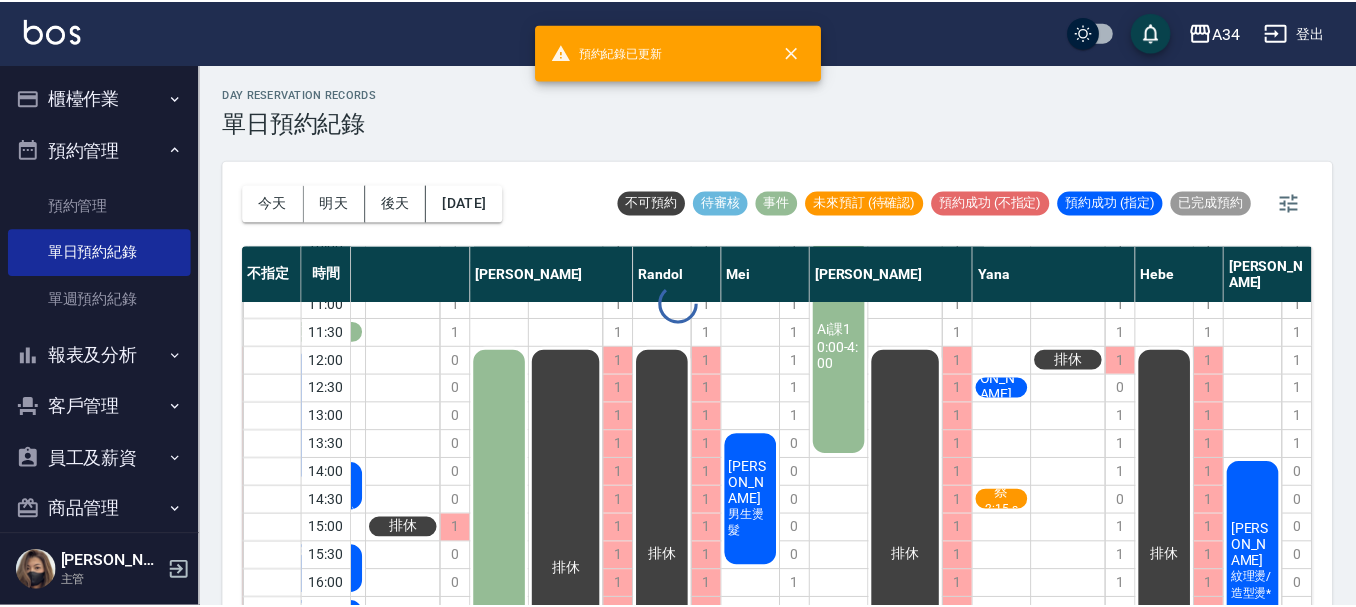 scroll, scrollTop: 68, scrollLeft: 291, axis: both 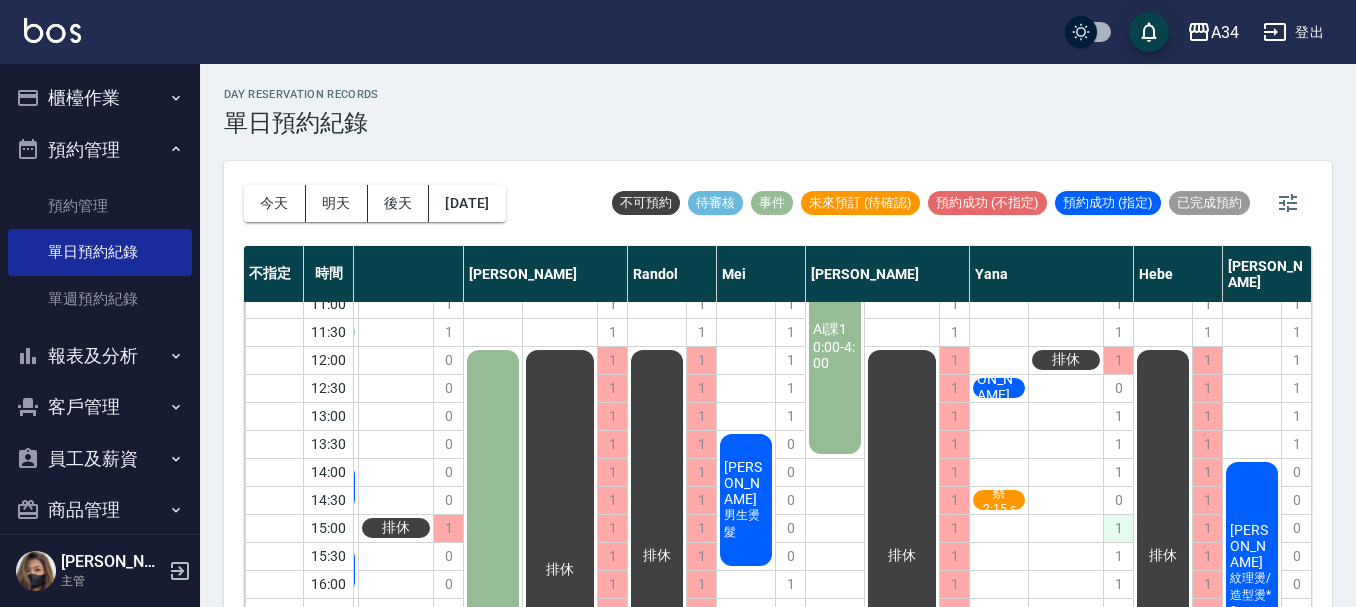 click on "1" at bounding box center [1118, 528] 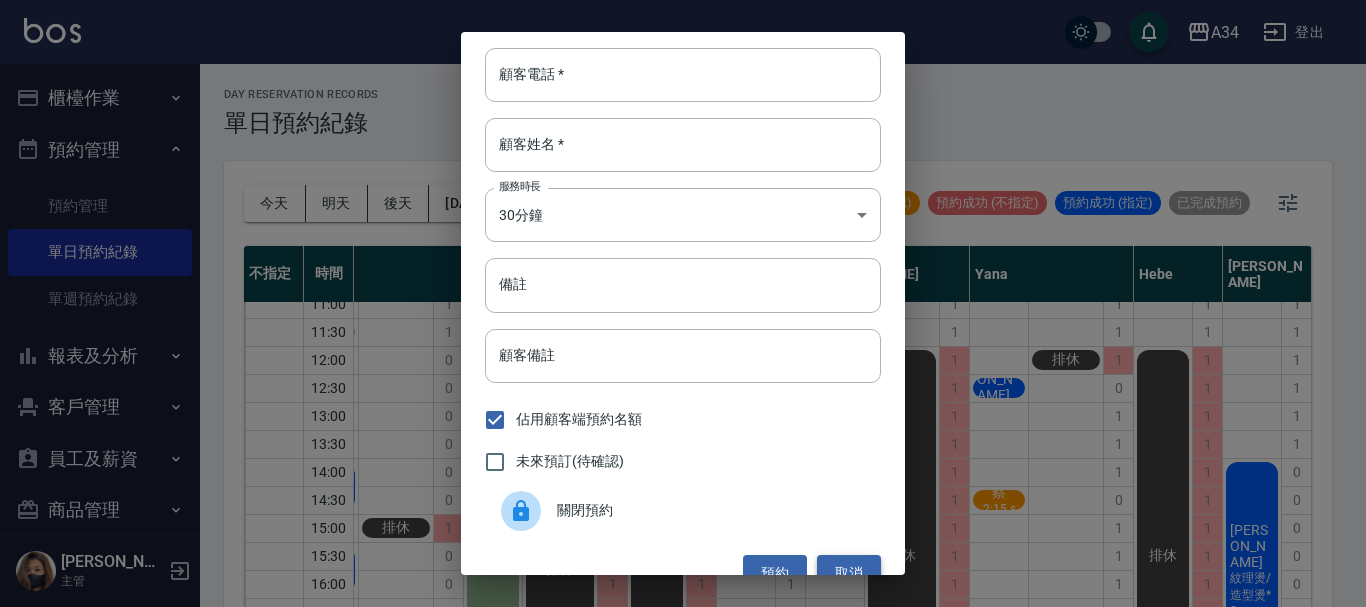 click on "取消" at bounding box center [849, 573] 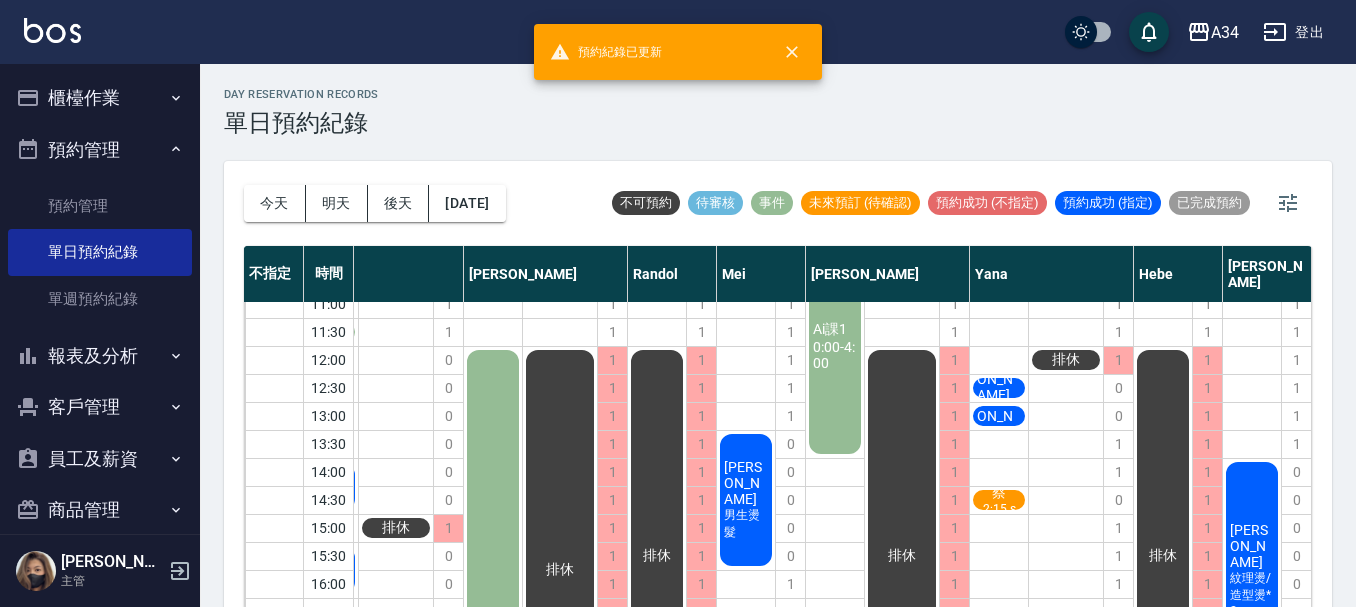 click on "day Reservation records 單日預約紀錄" at bounding box center [778, 112] 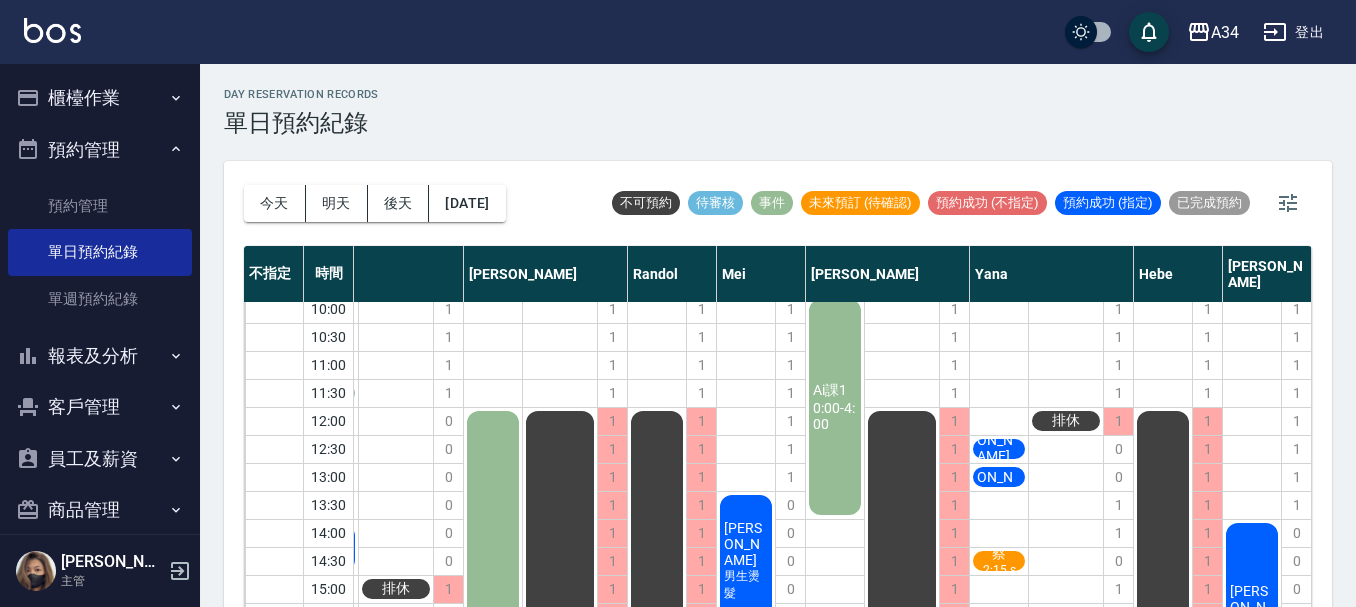 scroll, scrollTop: 0, scrollLeft: 291, axis: horizontal 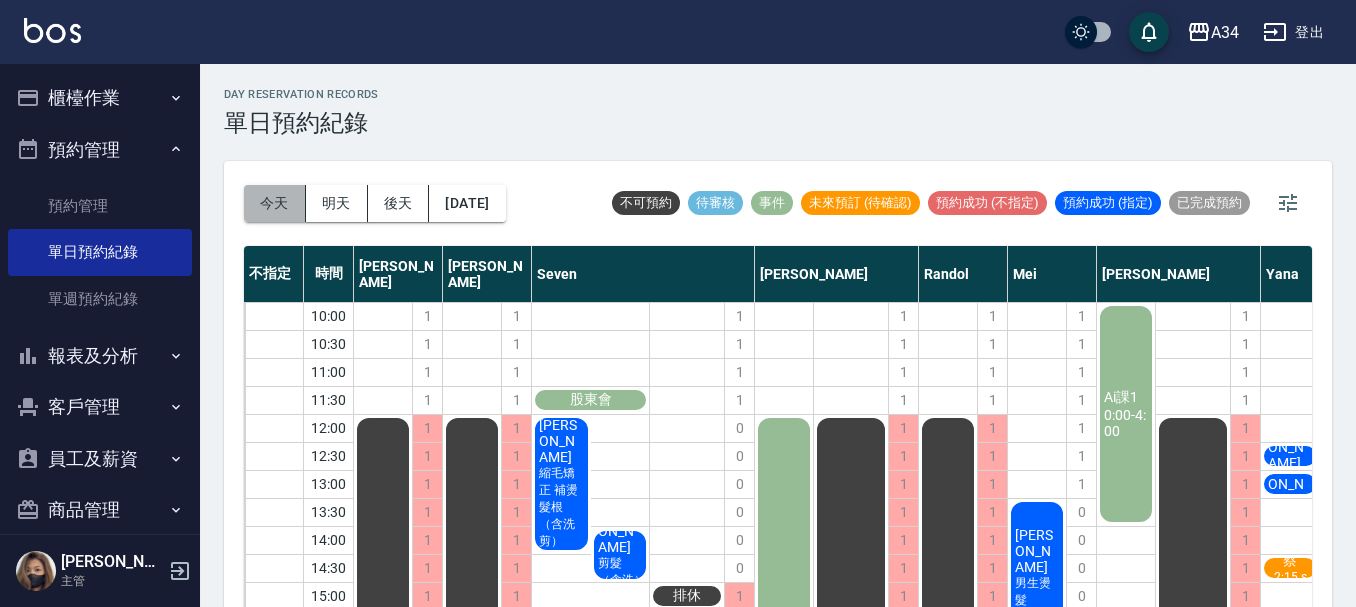 click on "今天" at bounding box center (275, 203) 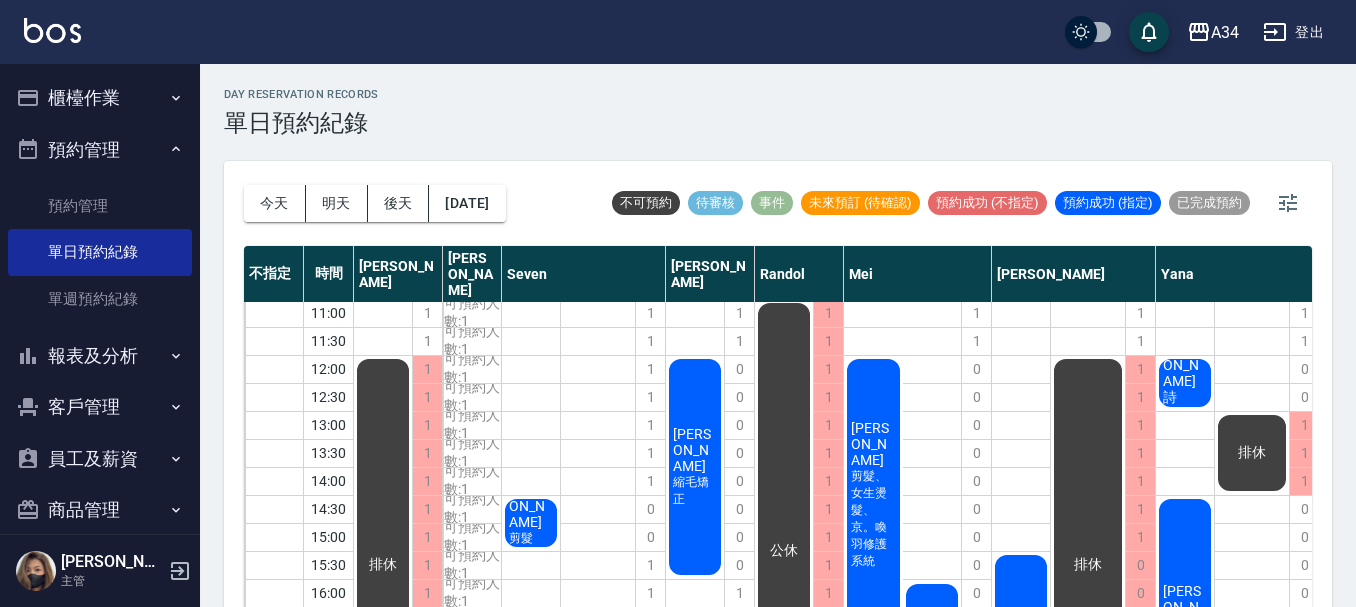 scroll, scrollTop: 0, scrollLeft: 0, axis: both 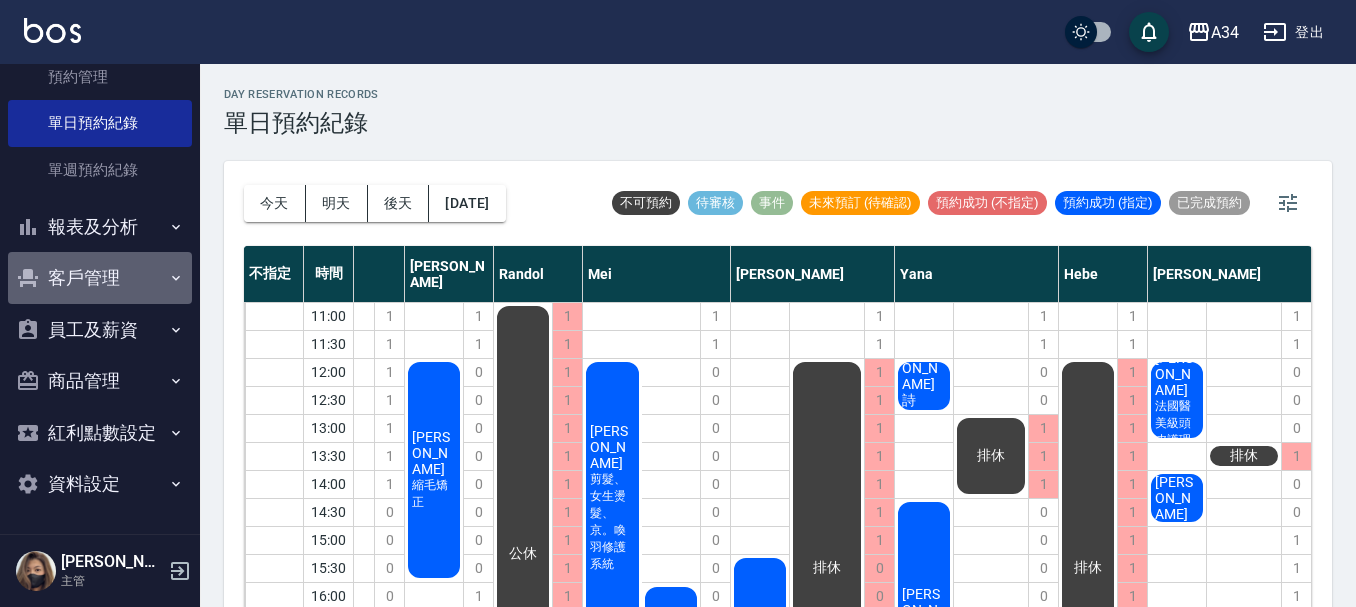 click on "客戶管理" at bounding box center [100, 278] 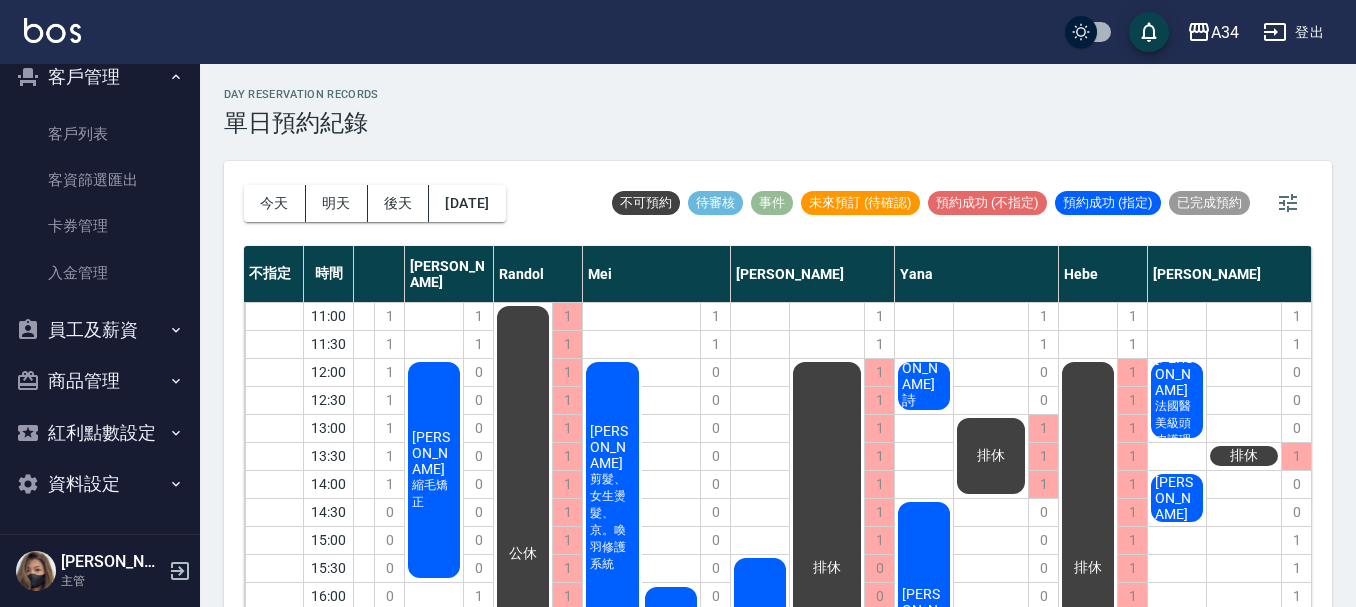 click on "員工及薪資" at bounding box center [100, 330] 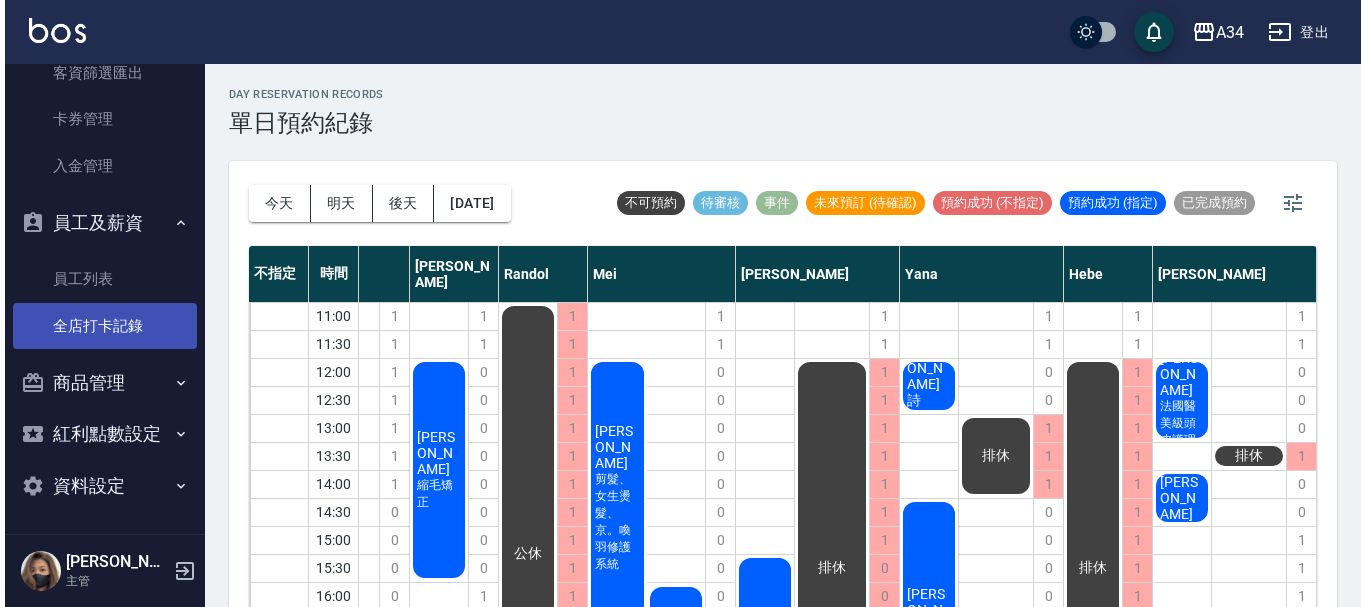 scroll, scrollTop: 438, scrollLeft: 0, axis: vertical 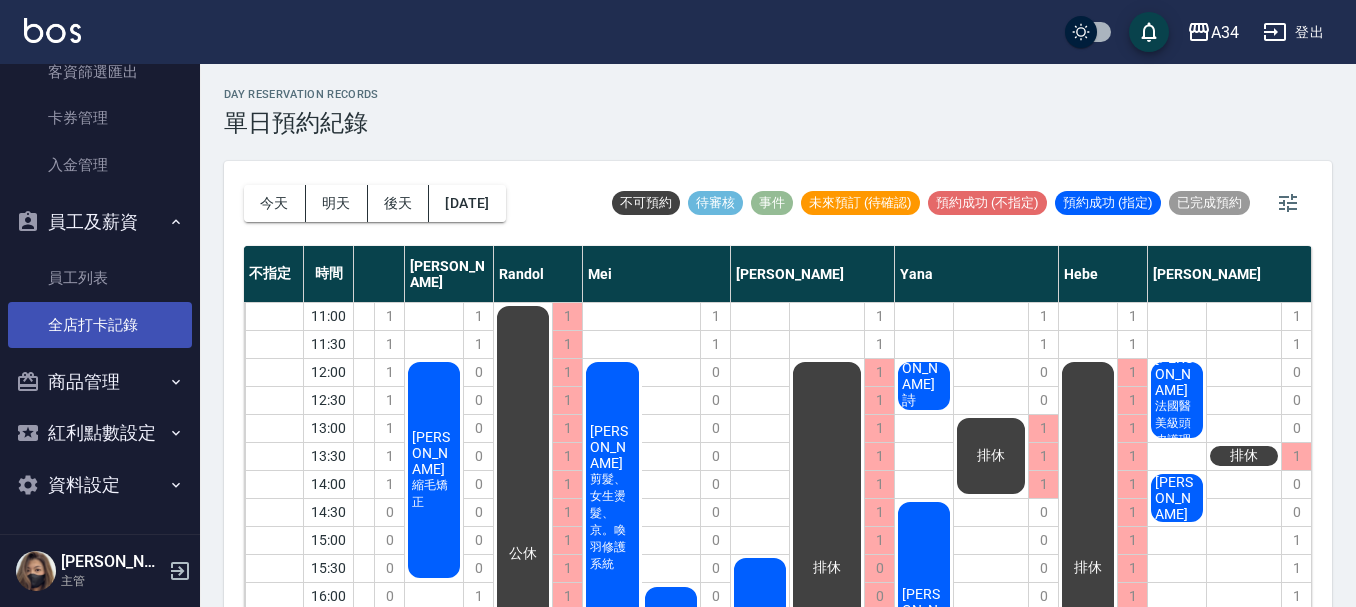 click on "全店打卡記錄" at bounding box center [100, 325] 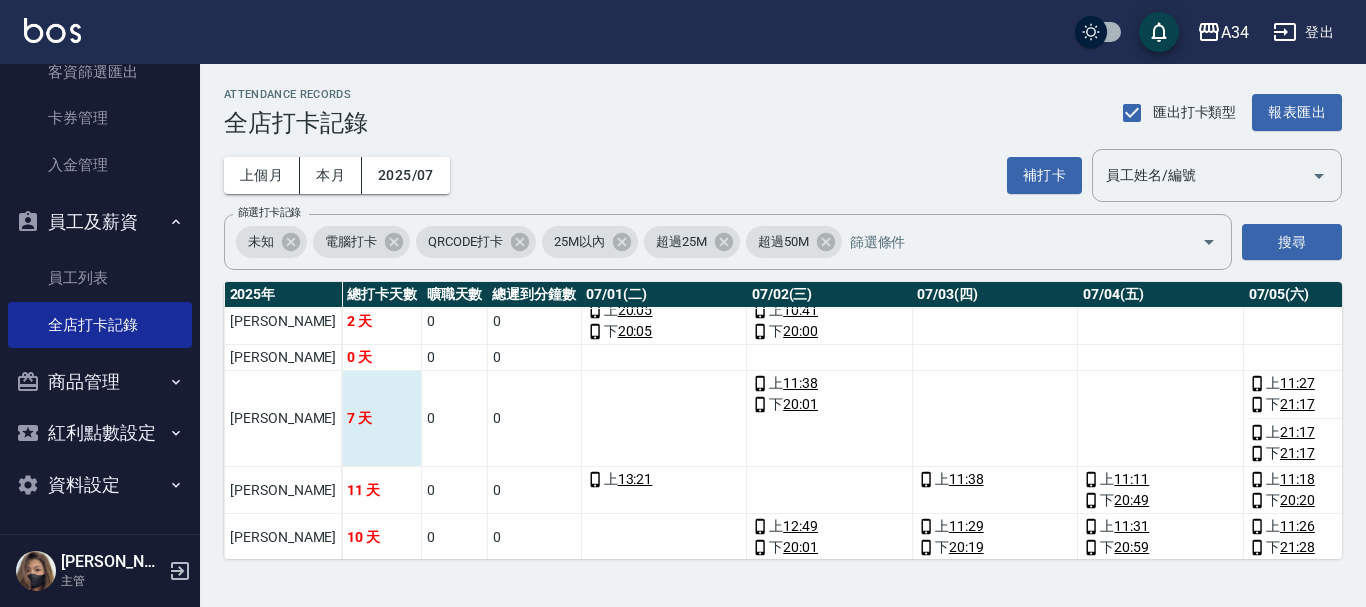 scroll, scrollTop: 643, scrollLeft: 0, axis: vertical 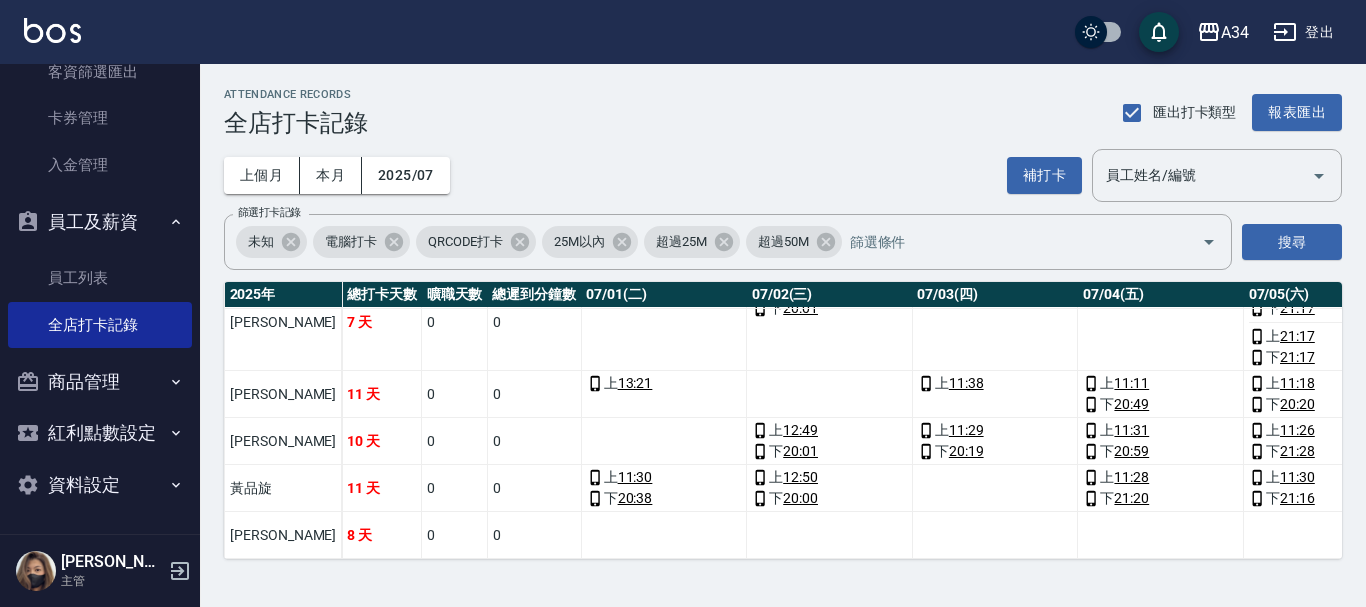 drag, startPoint x: 560, startPoint y: 537, endPoint x: 702, endPoint y: 514, distance: 143.85062 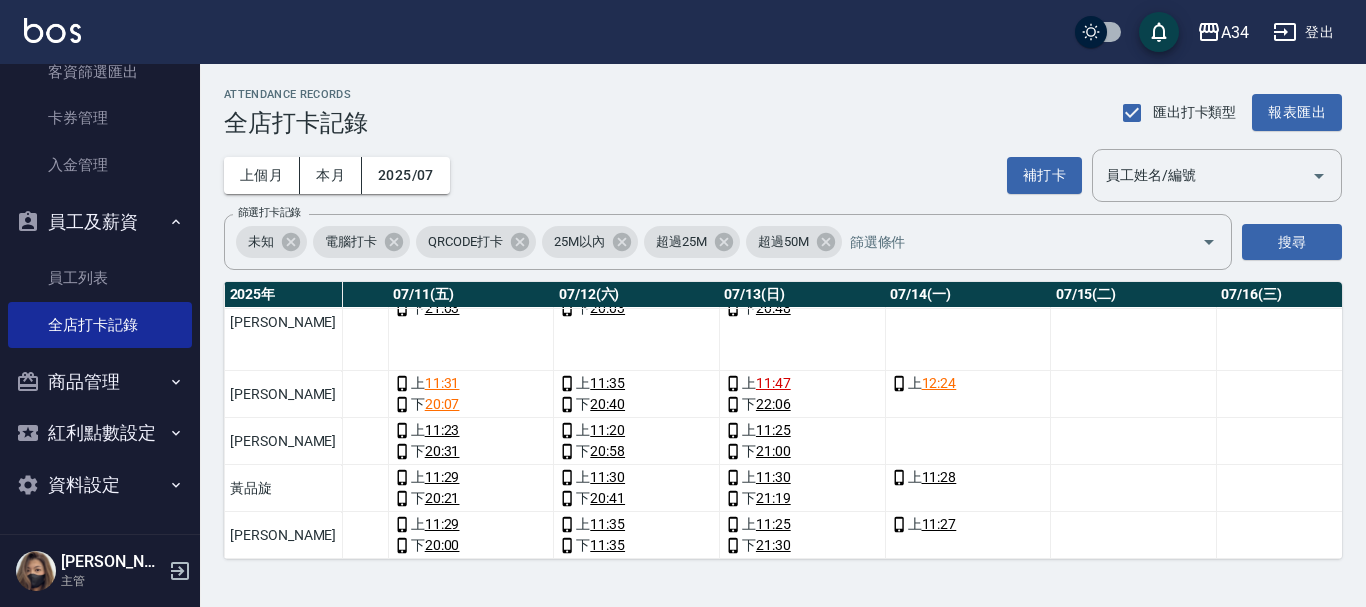 scroll, scrollTop: 643, scrollLeft: 2094, axis: both 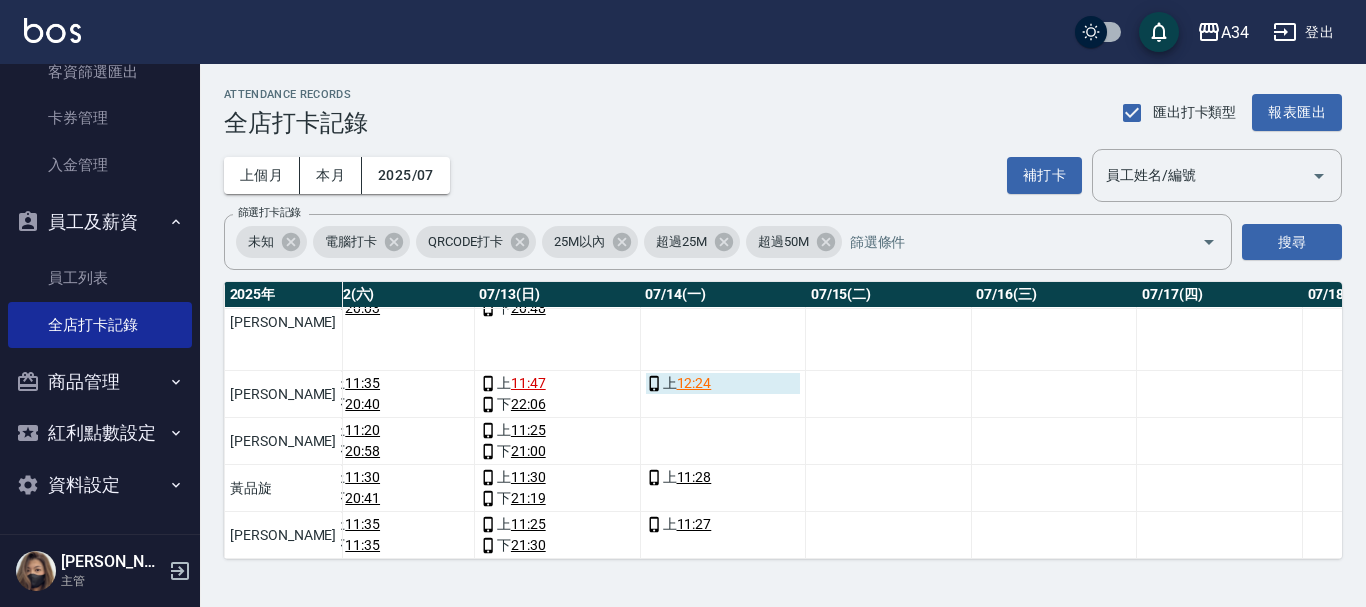 click on "12:24" at bounding box center (694, 383) 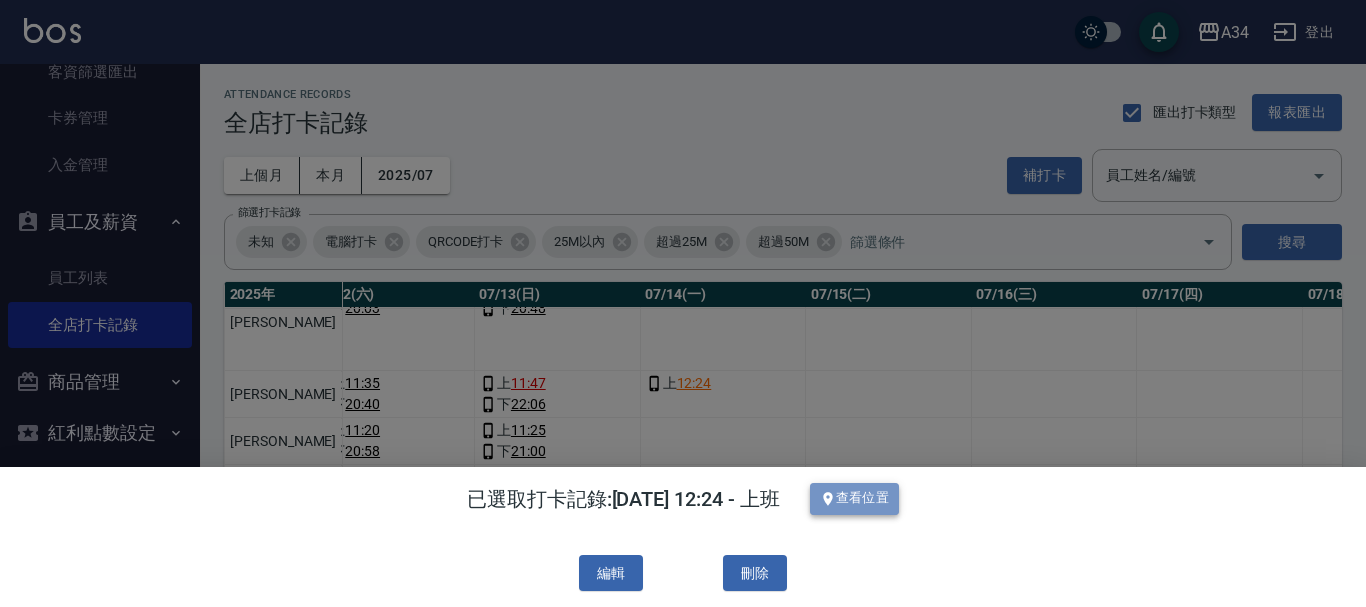 click on "查看位置" at bounding box center [855, 499] 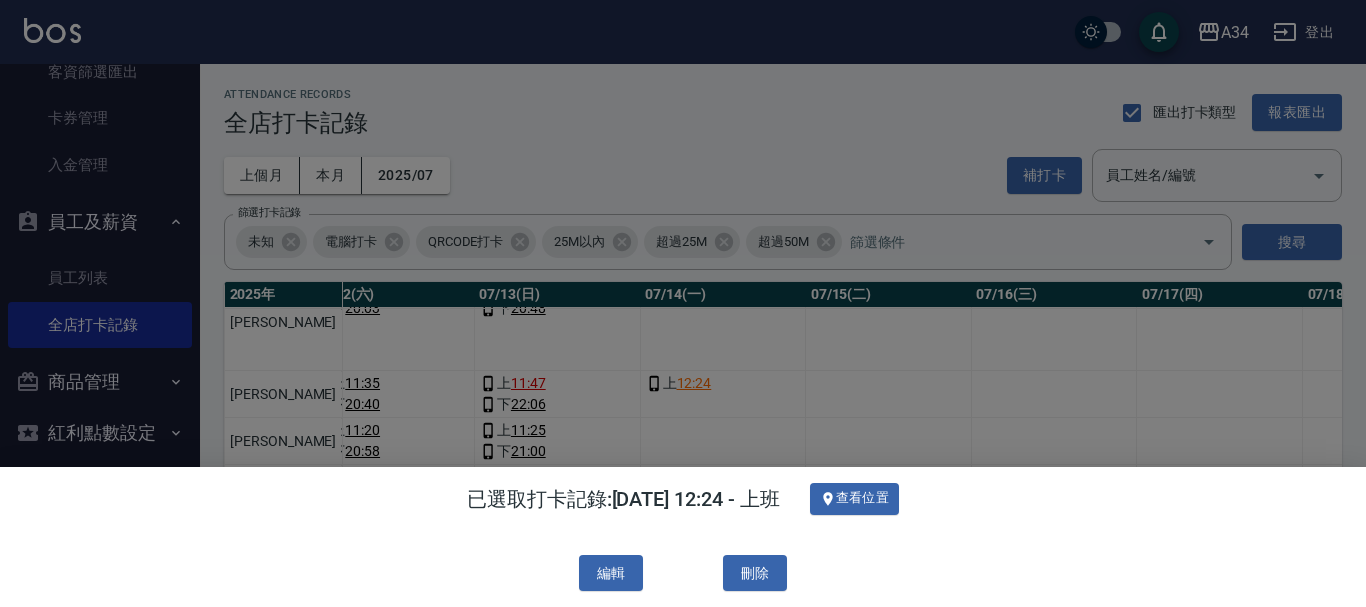 click at bounding box center [683, 303] 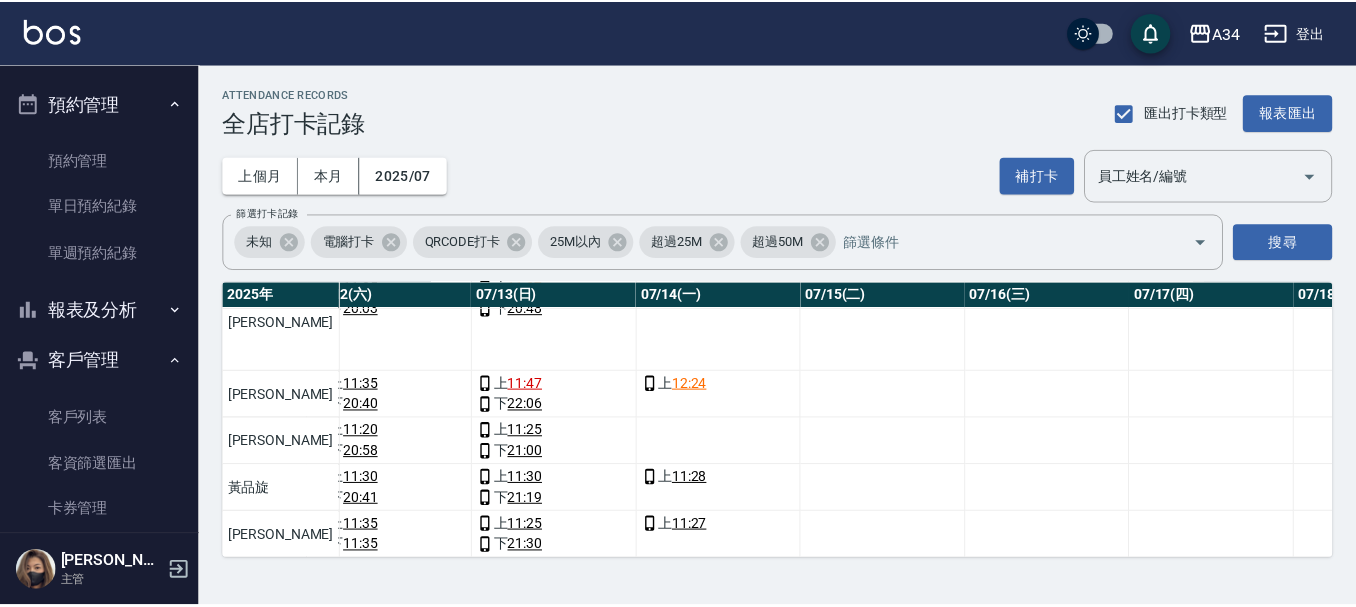 scroll, scrollTop: 38, scrollLeft: 0, axis: vertical 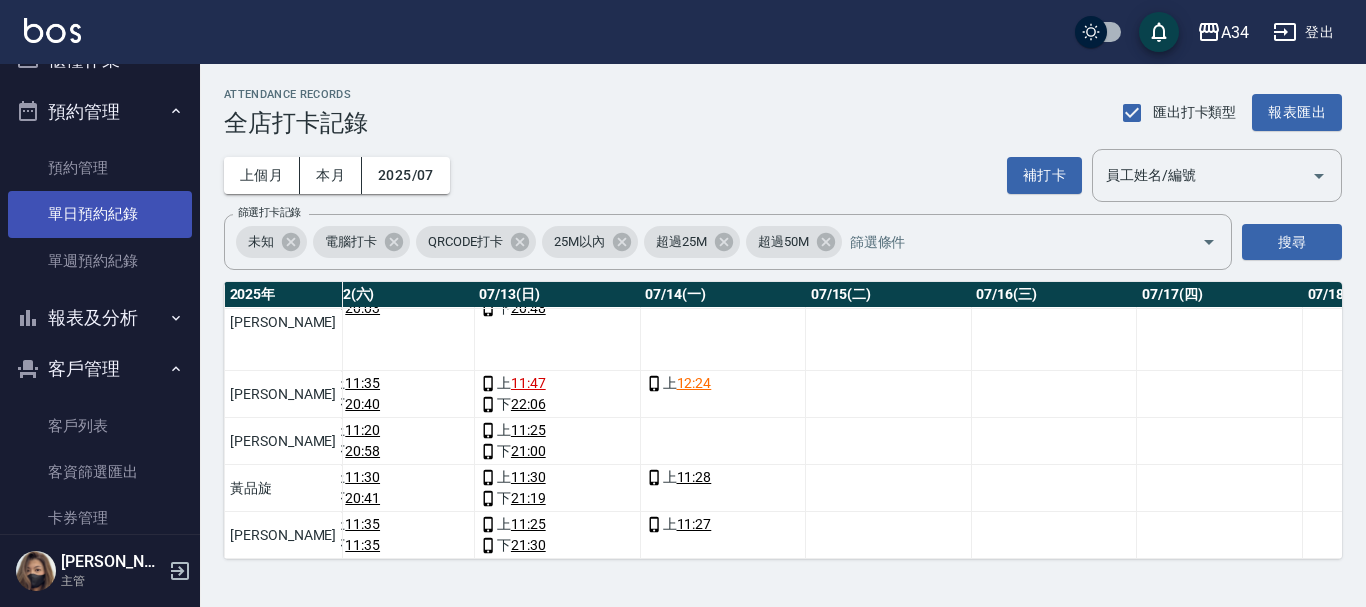 click on "單日預約紀錄" at bounding box center [100, 214] 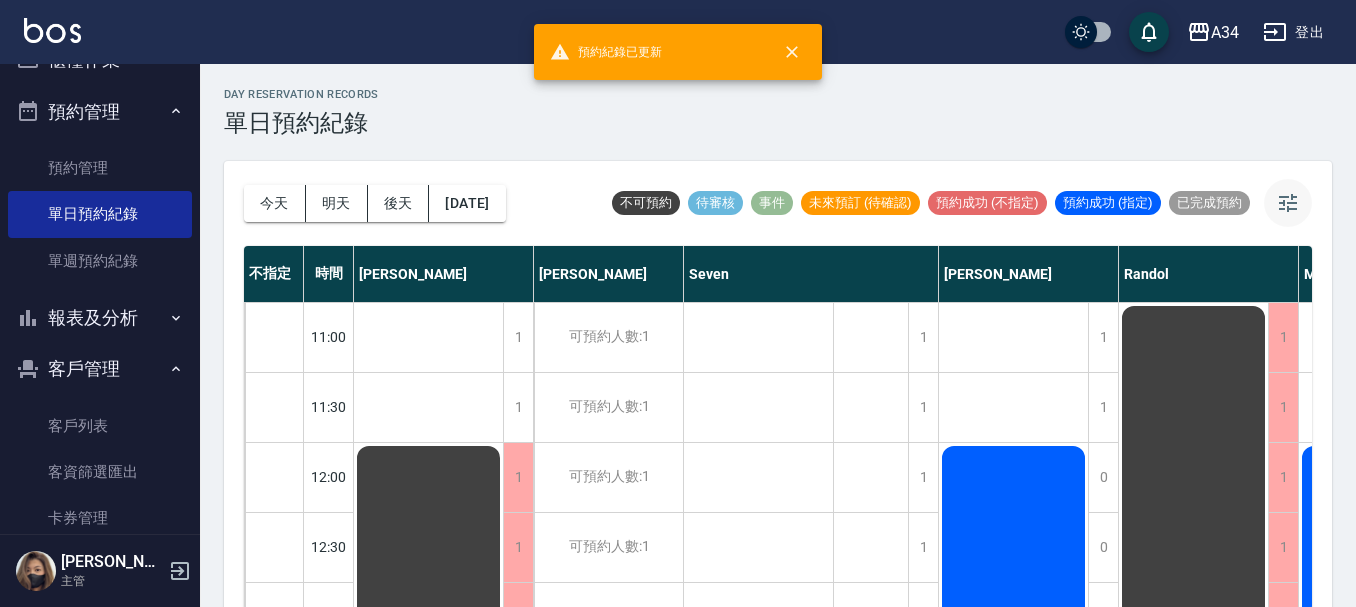 click 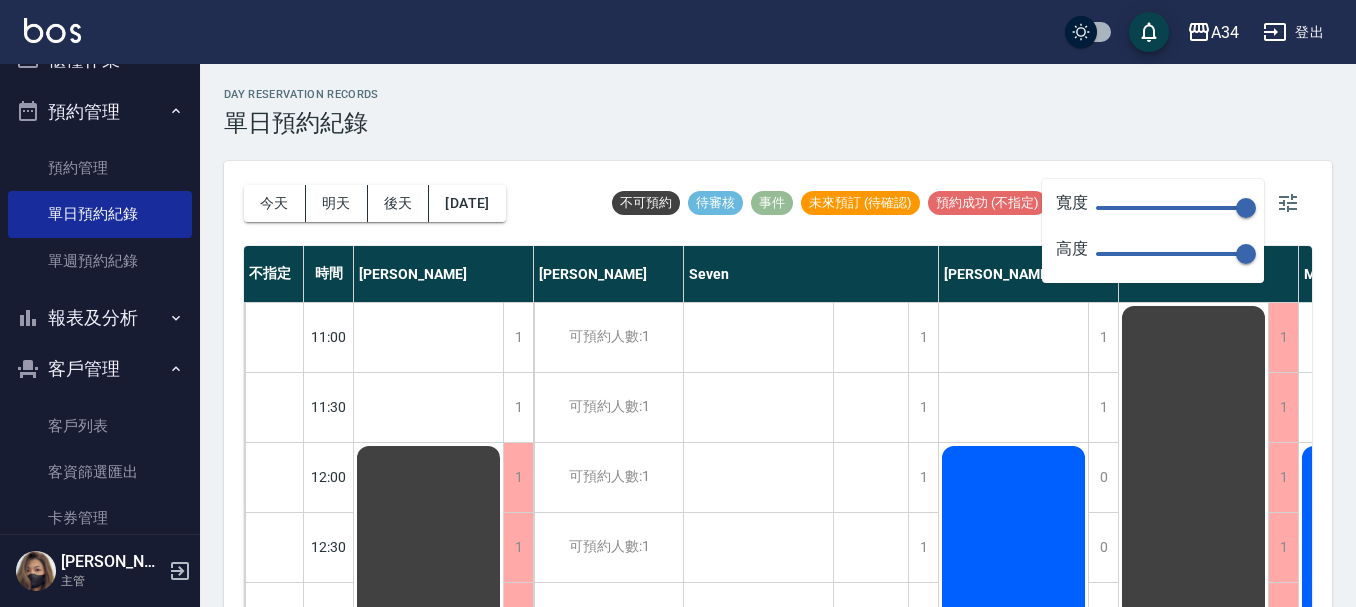 drag, startPoint x: 1221, startPoint y: 202, endPoint x: 1186, endPoint y: 199, distance: 35.128338 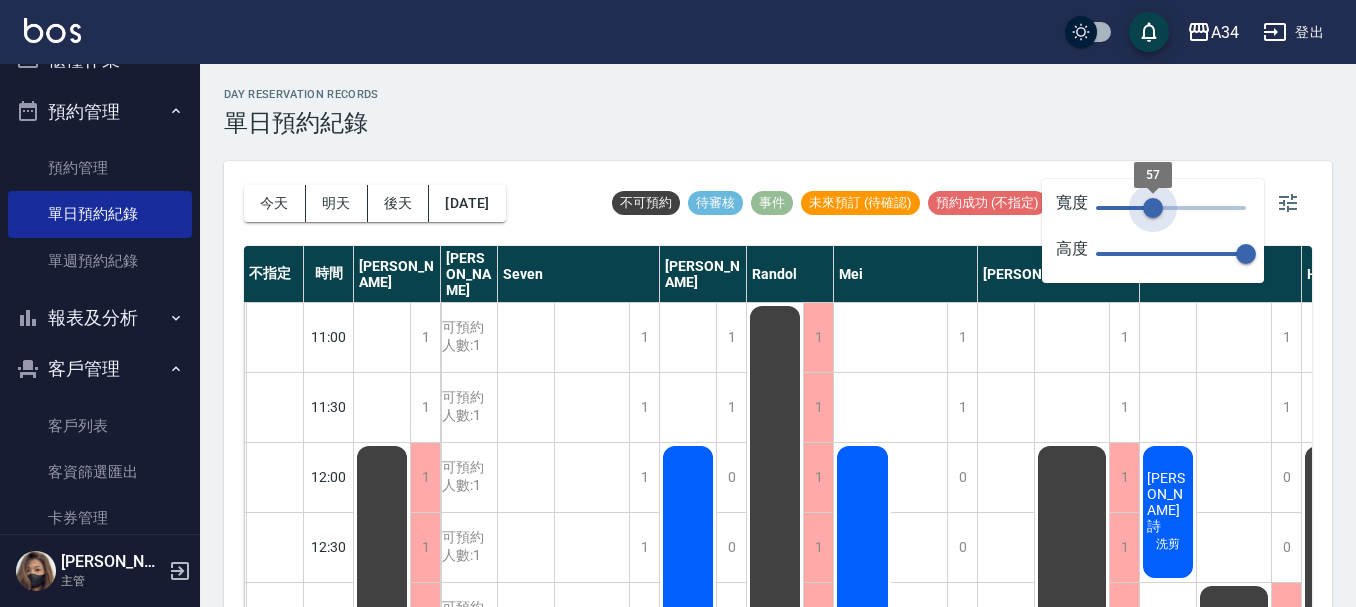 type on "45" 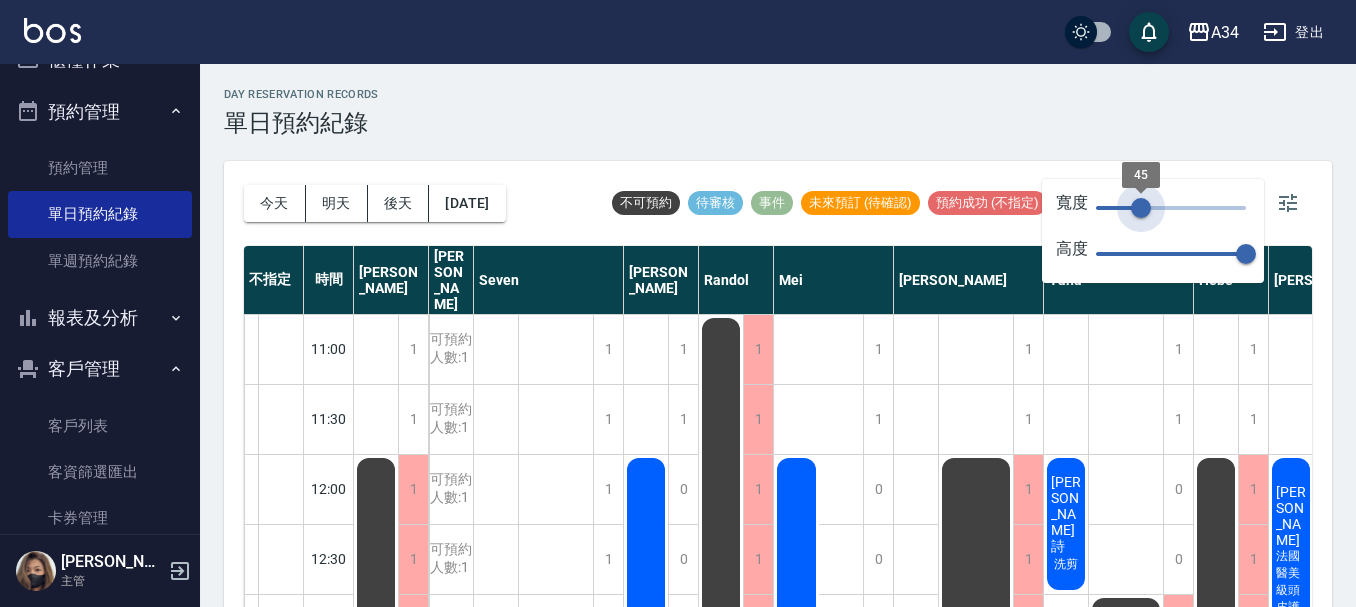 drag, startPoint x: 1186, startPoint y: 199, endPoint x: 1141, endPoint y: 183, distance: 47.759815 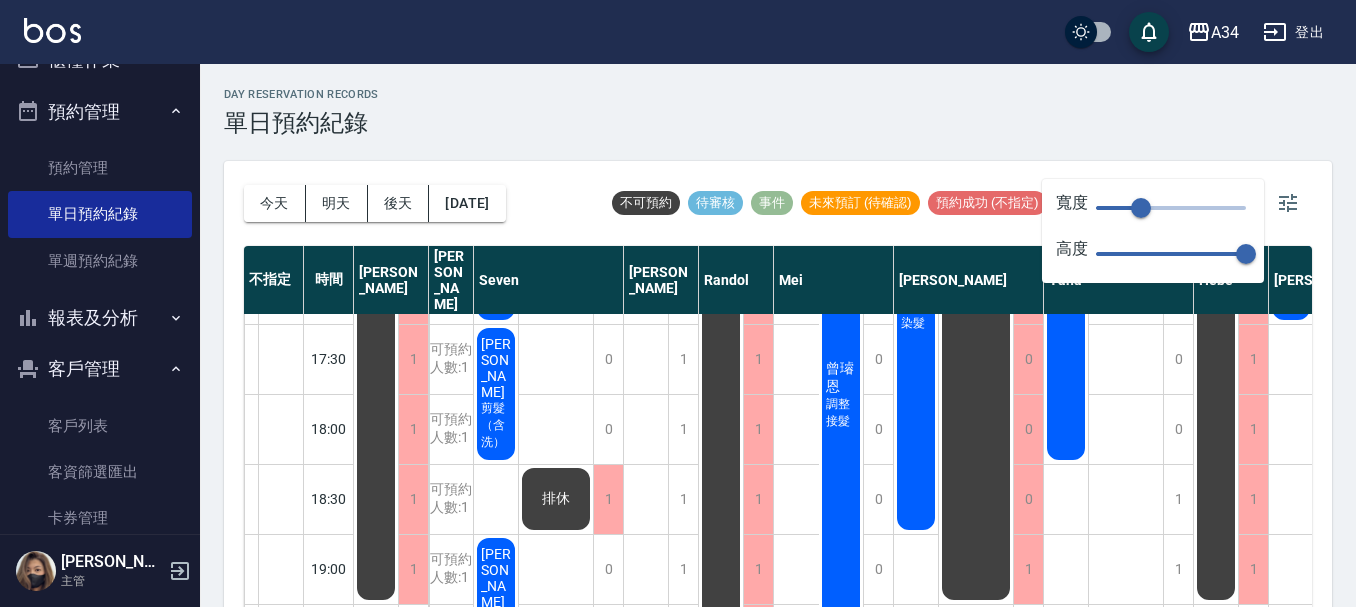 scroll, scrollTop: 968, scrollLeft: 0, axis: vertical 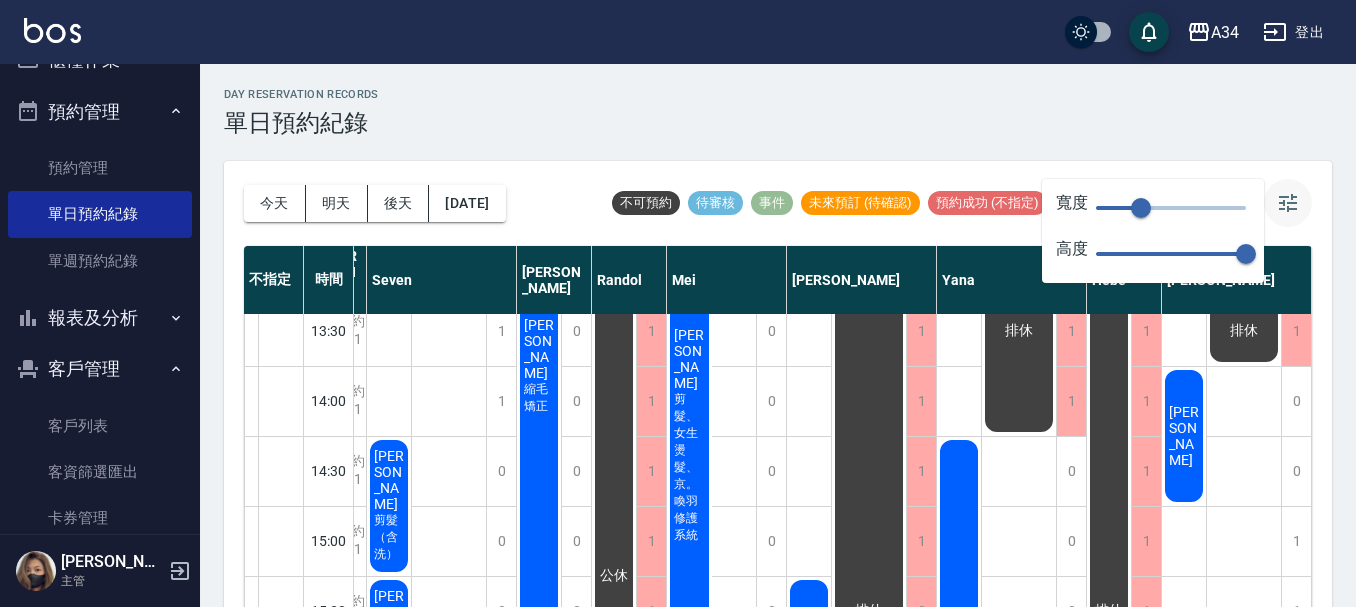 click 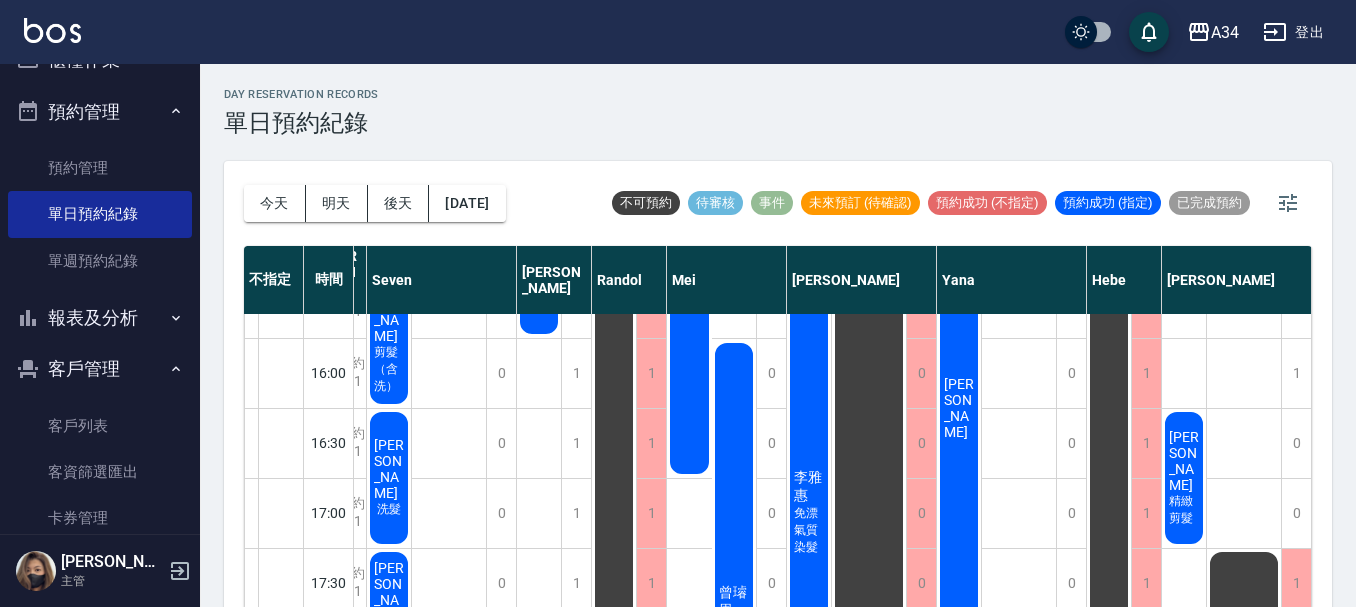 scroll, scrollTop: 668, scrollLeft: 117, axis: both 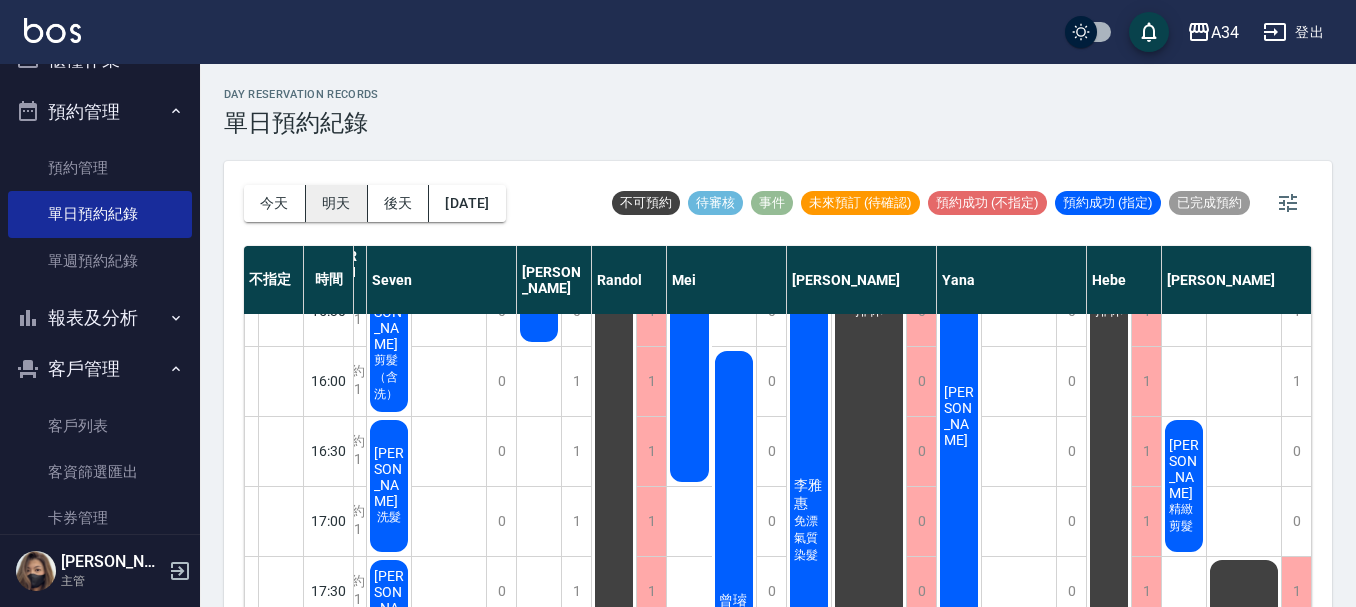 click on "明天" at bounding box center (337, 203) 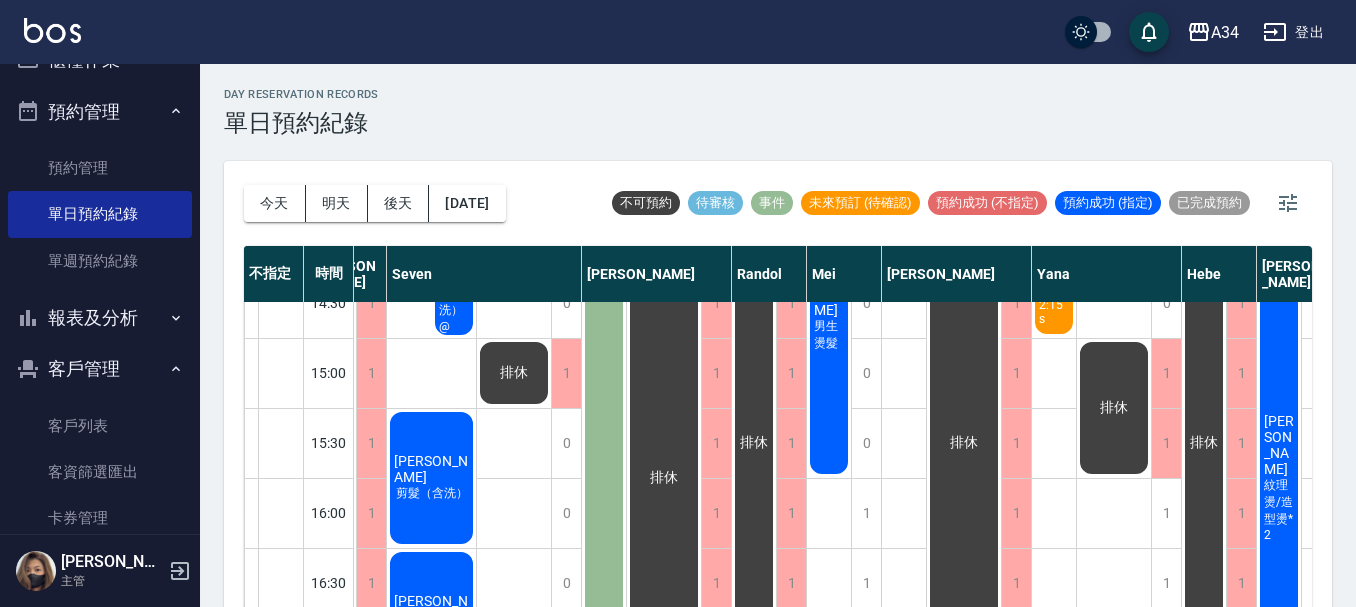 scroll, scrollTop: 668, scrollLeft: 117, axis: both 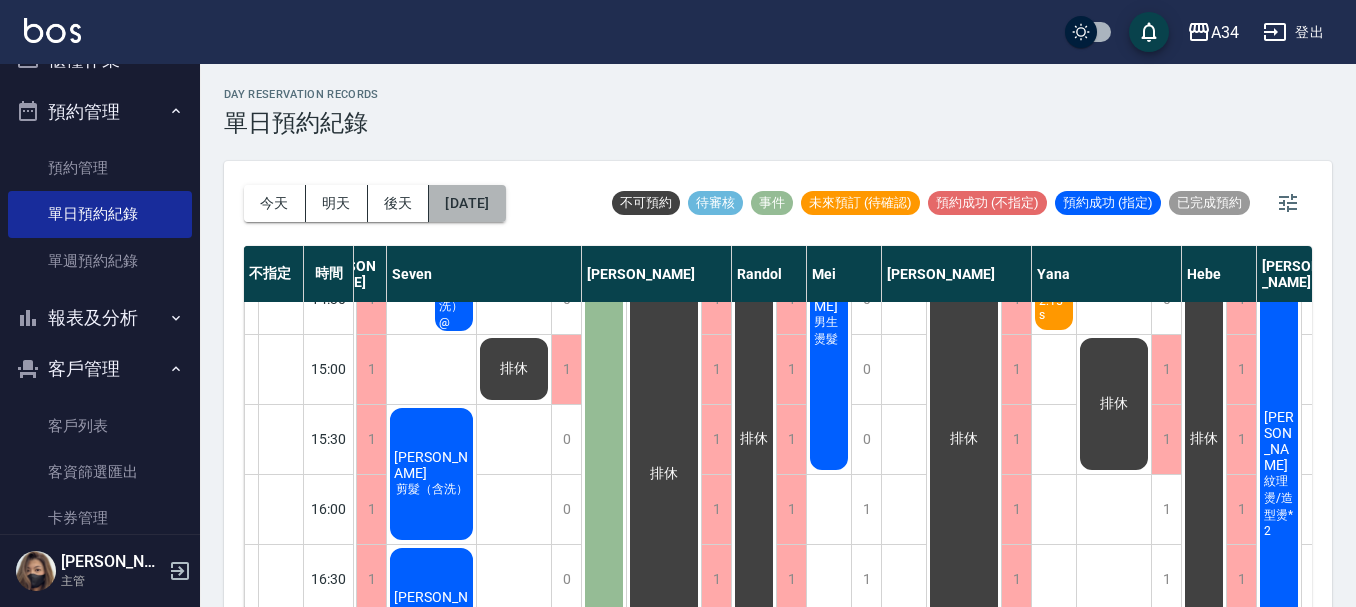 click on "2025/07/15" at bounding box center (467, 203) 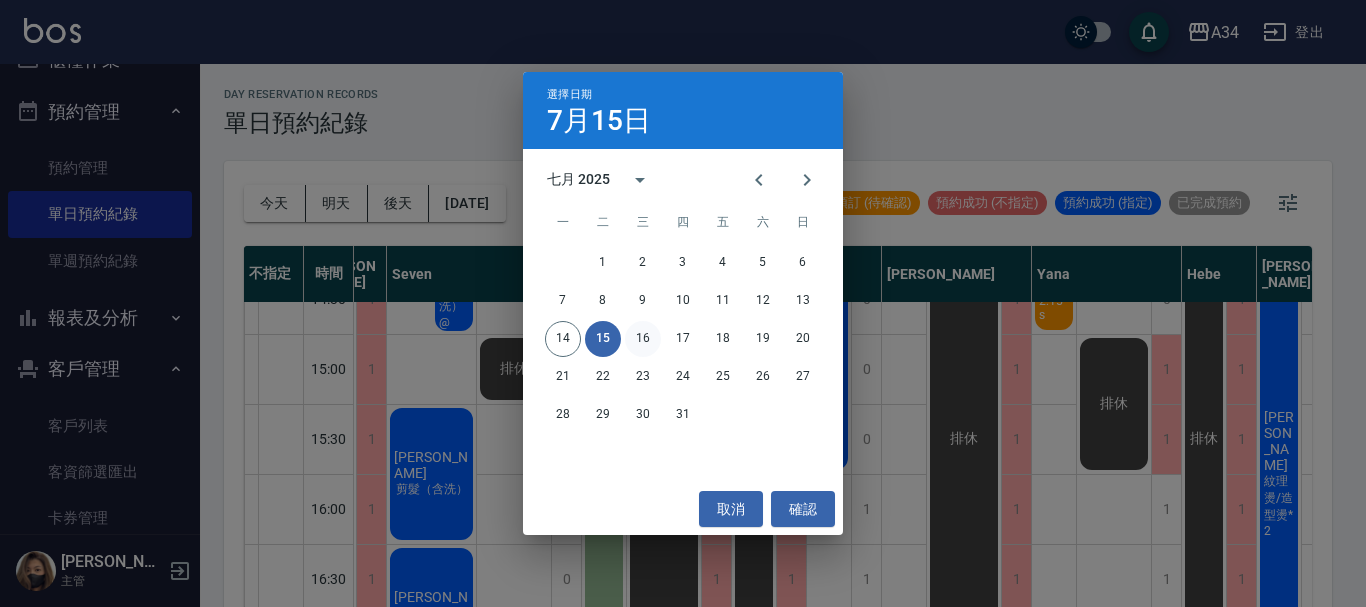 click on "16" at bounding box center (643, 339) 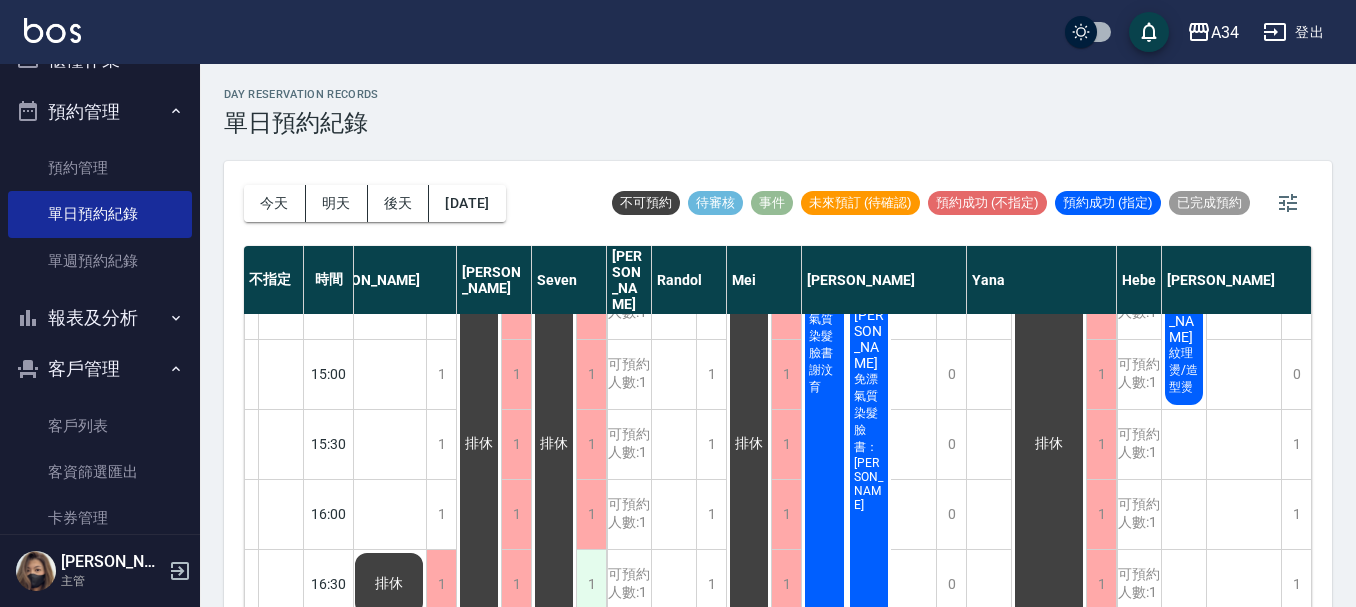 scroll, scrollTop: 368, scrollLeft: 57, axis: both 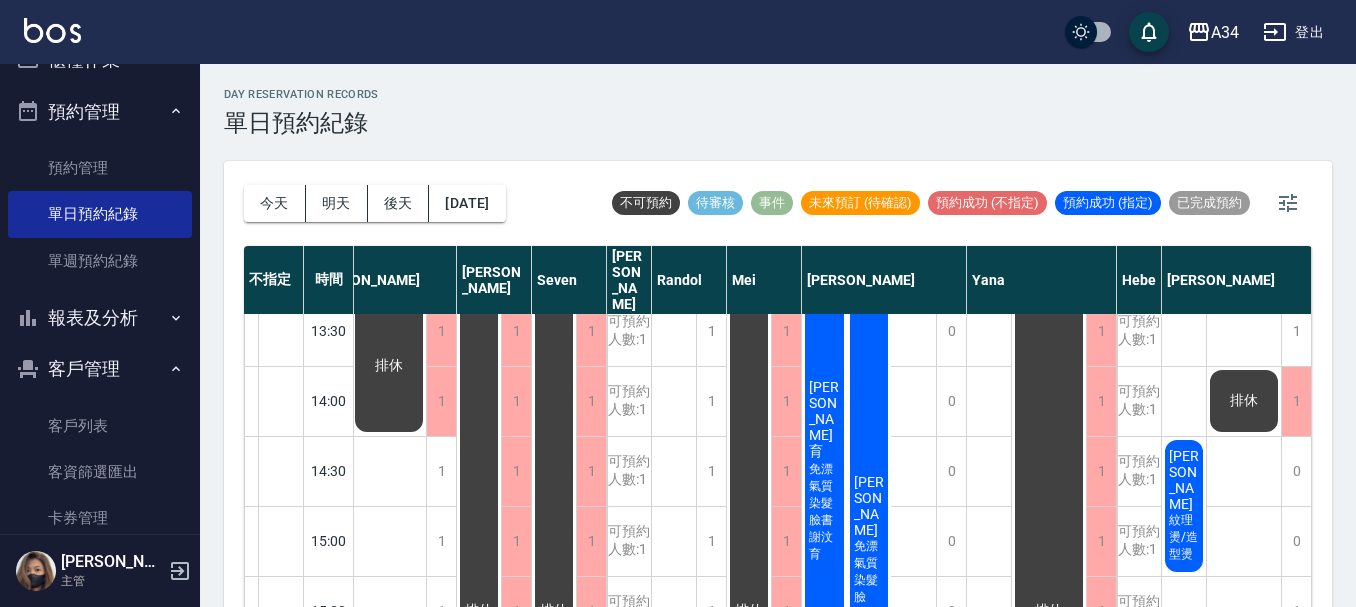 click on "今天 明天 後天 2025/07/16" at bounding box center [375, 203] 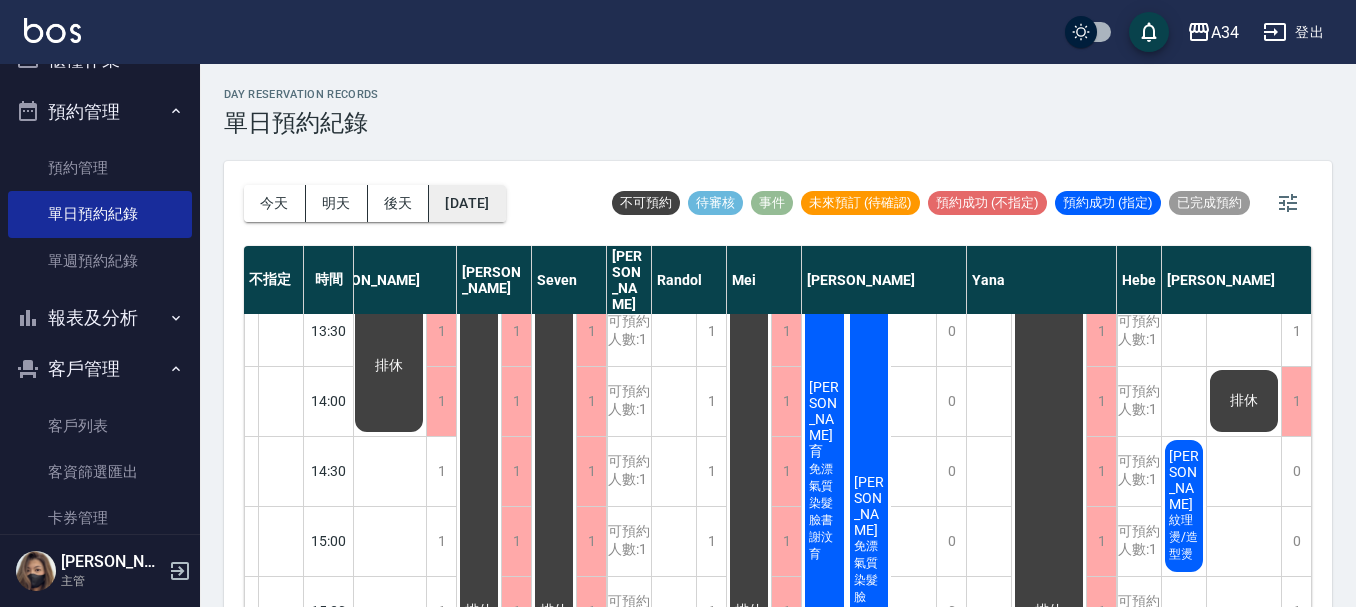 click on "2025/07/16" at bounding box center [467, 203] 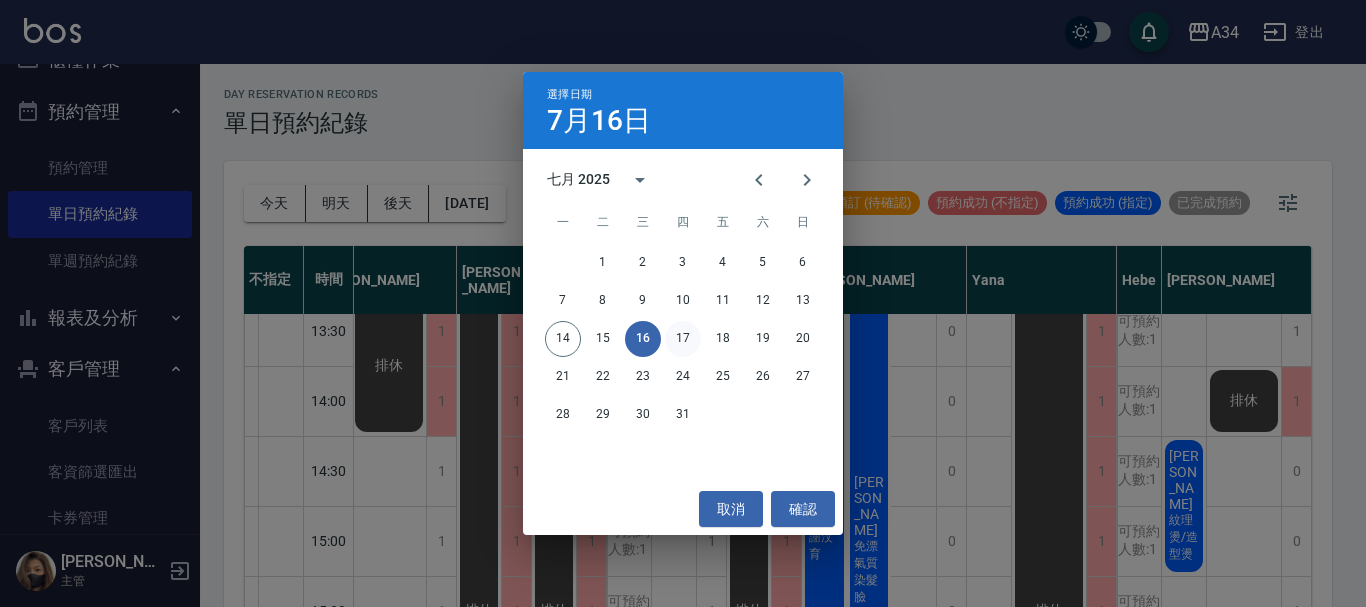 click on "17" at bounding box center [683, 339] 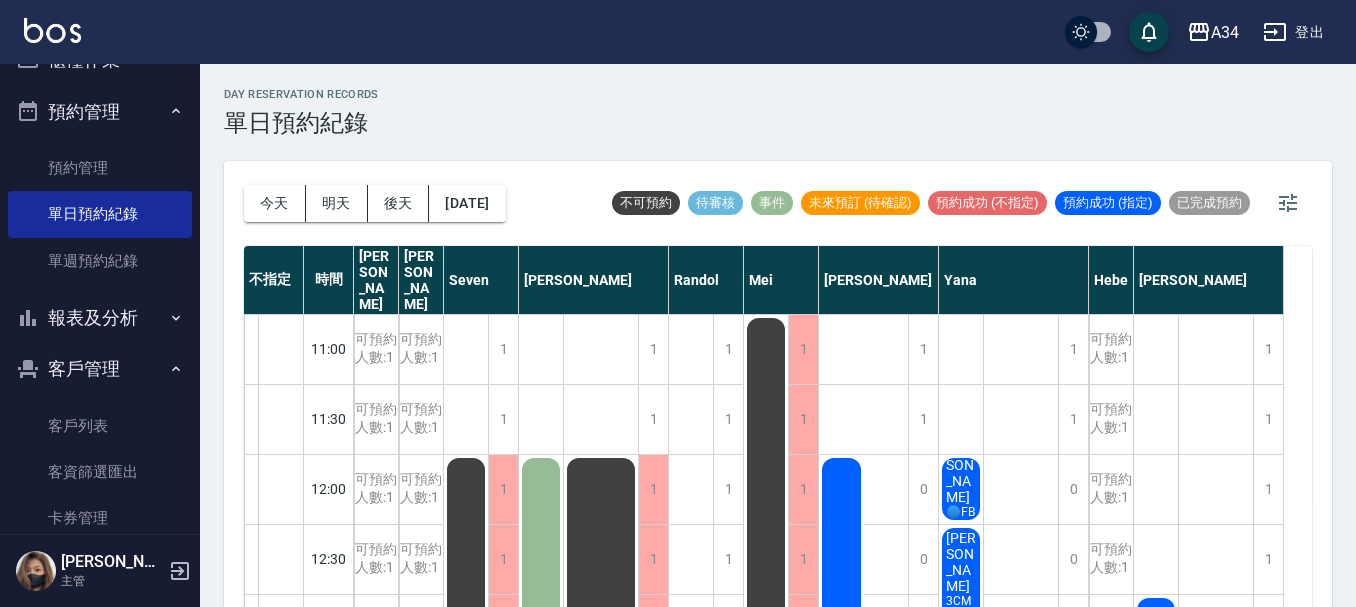 scroll, scrollTop: 200, scrollLeft: 0, axis: vertical 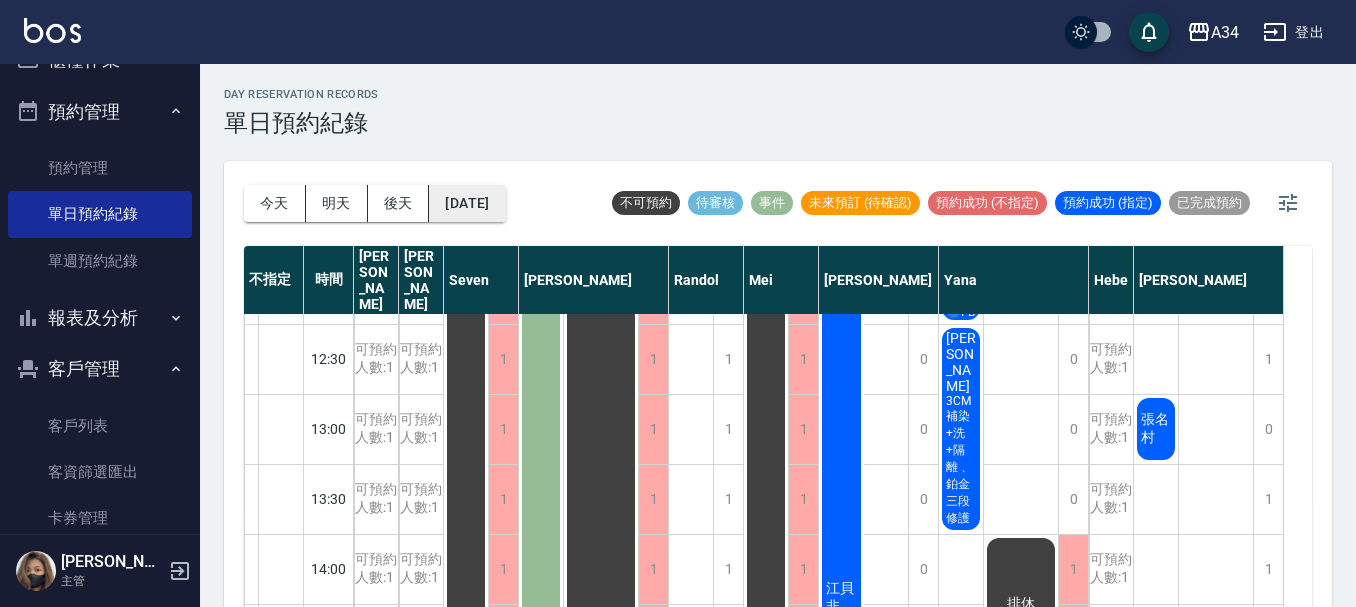 click on "2025/07/17" at bounding box center (467, 203) 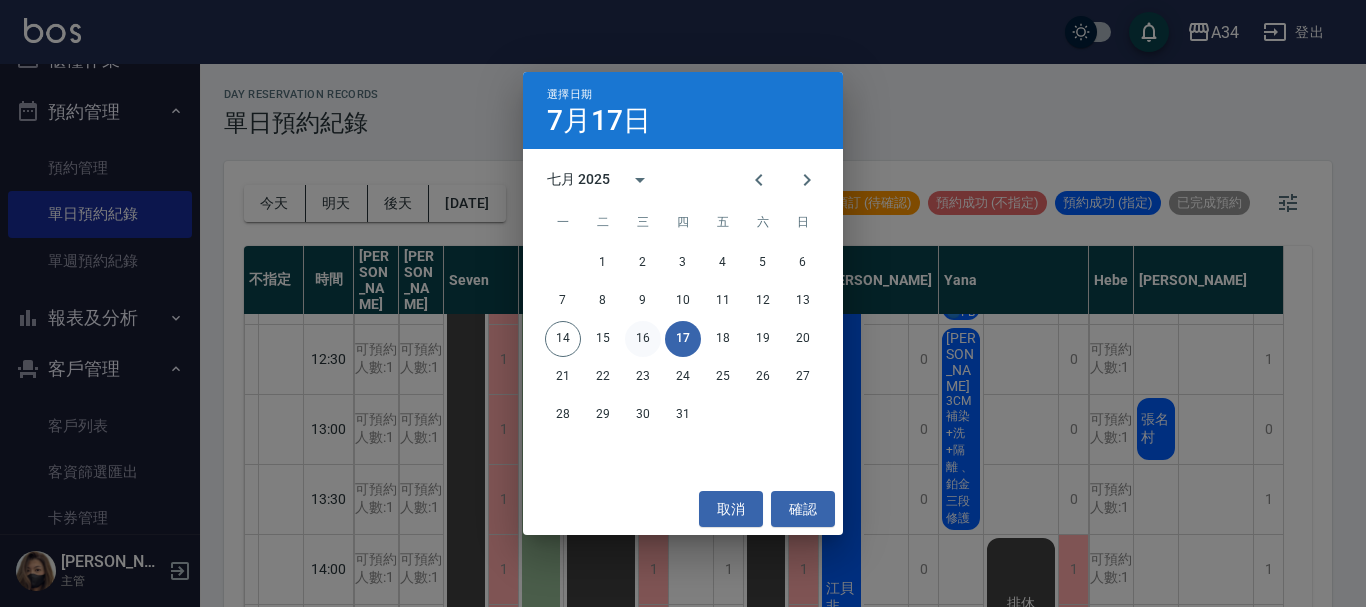 click on "16" at bounding box center (643, 339) 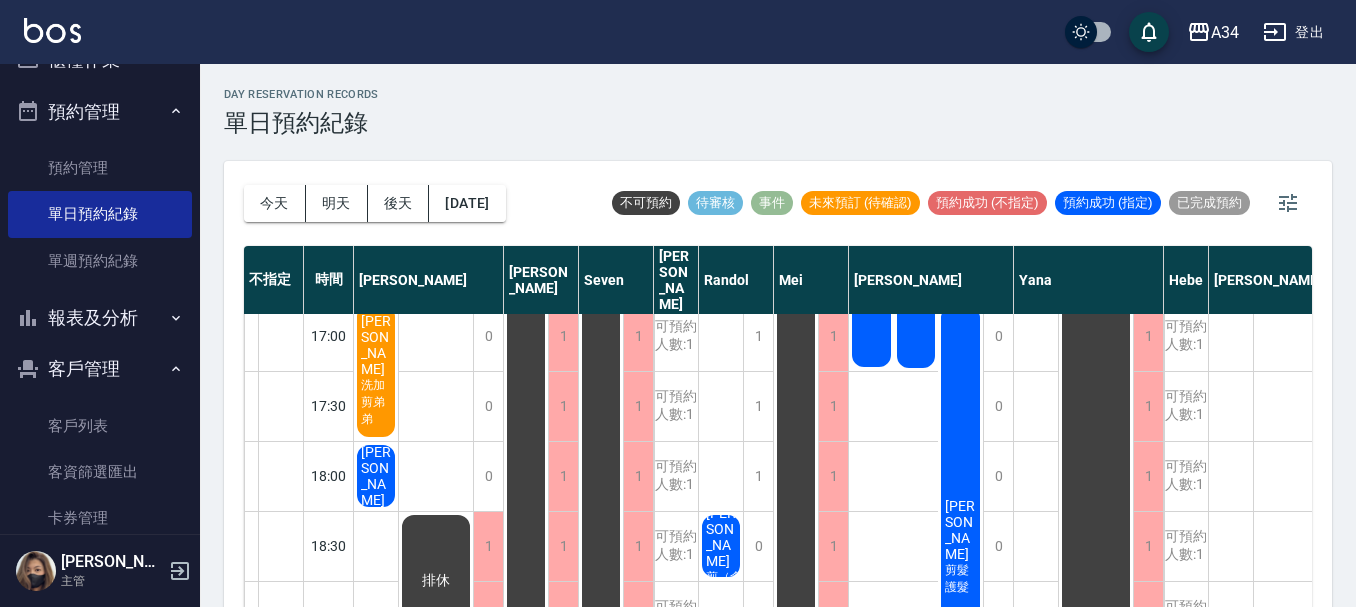 scroll, scrollTop: 900, scrollLeft: 0, axis: vertical 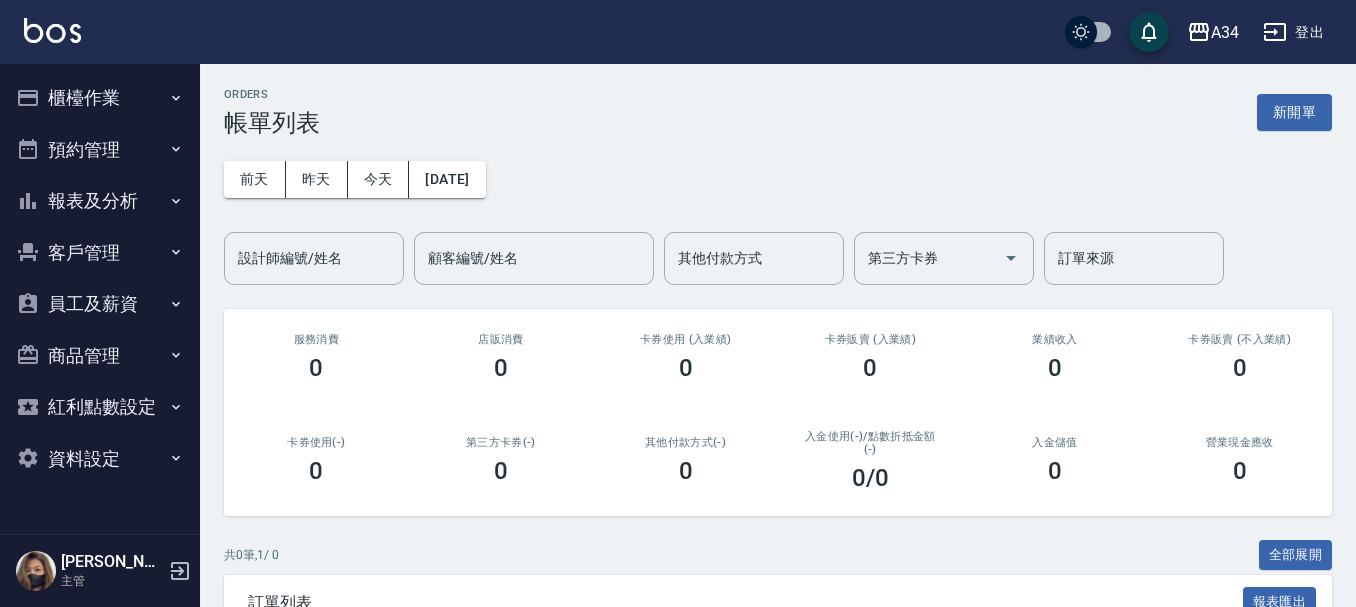 click on "員工及薪資" at bounding box center [100, 304] 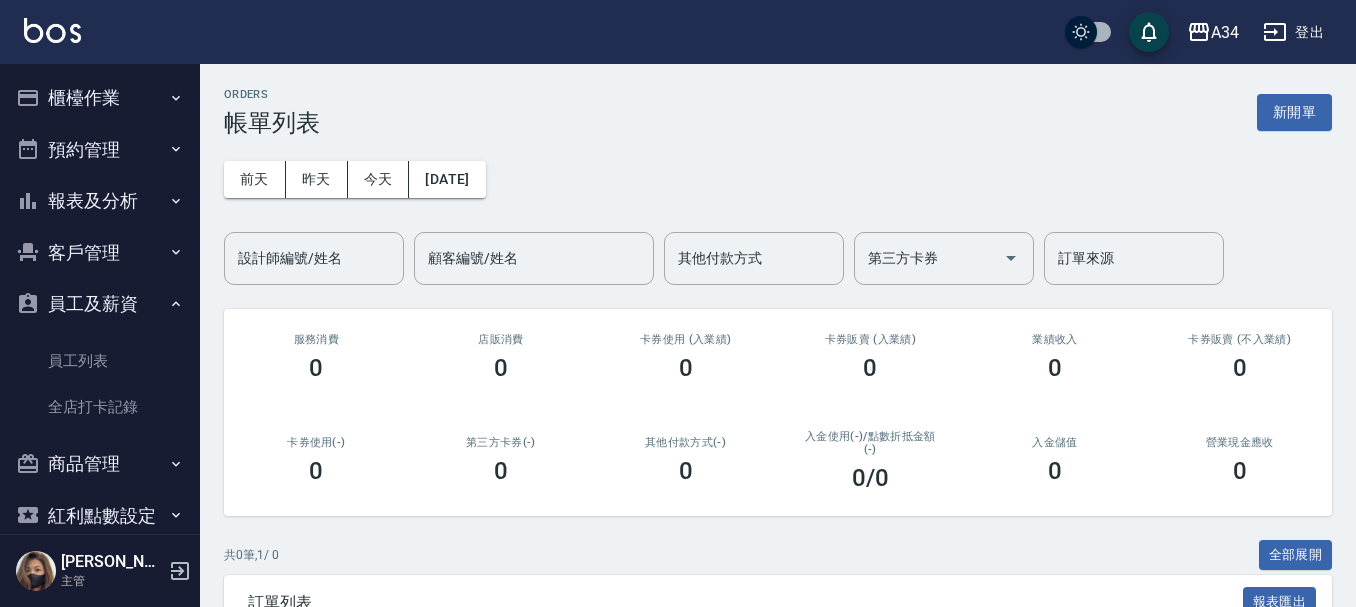 click on "員工及薪資" at bounding box center (100, 304) 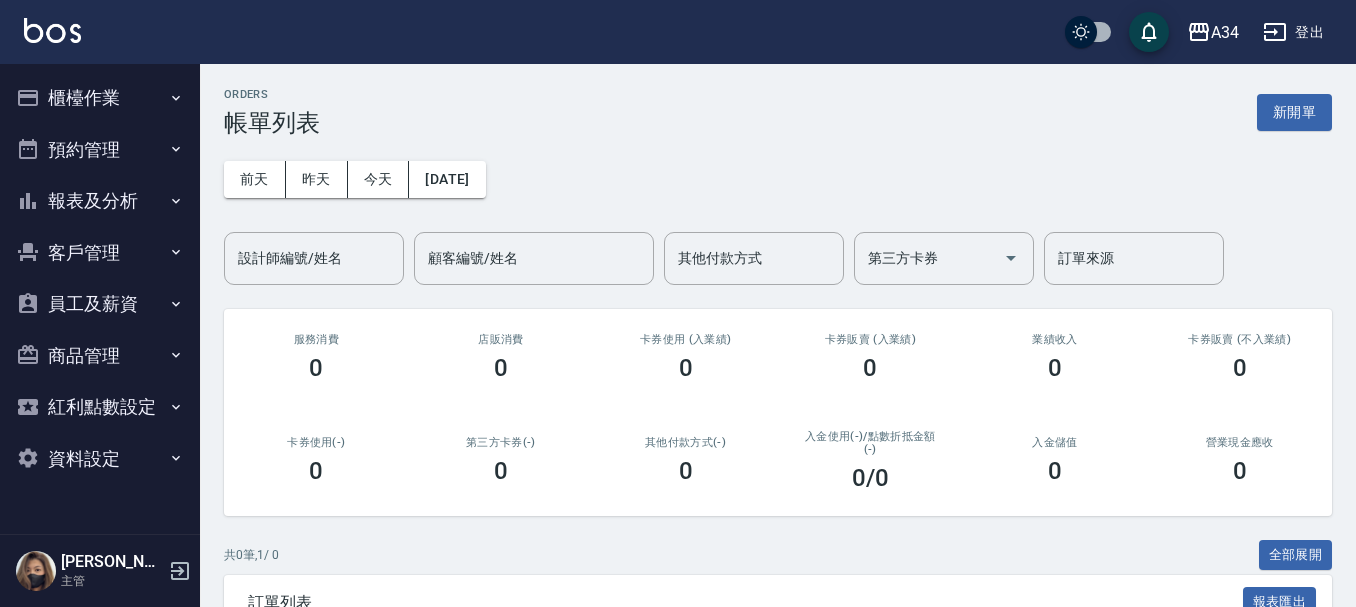 click on "員工及薪資" at bounding box center [100, 304] 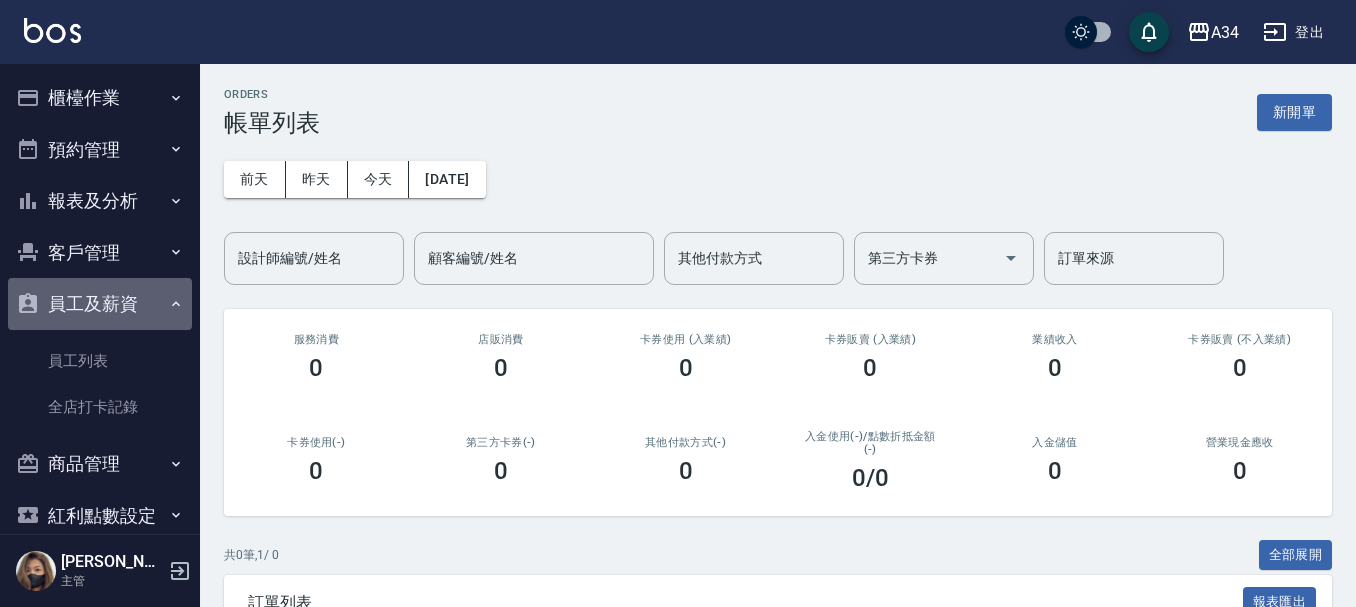 click 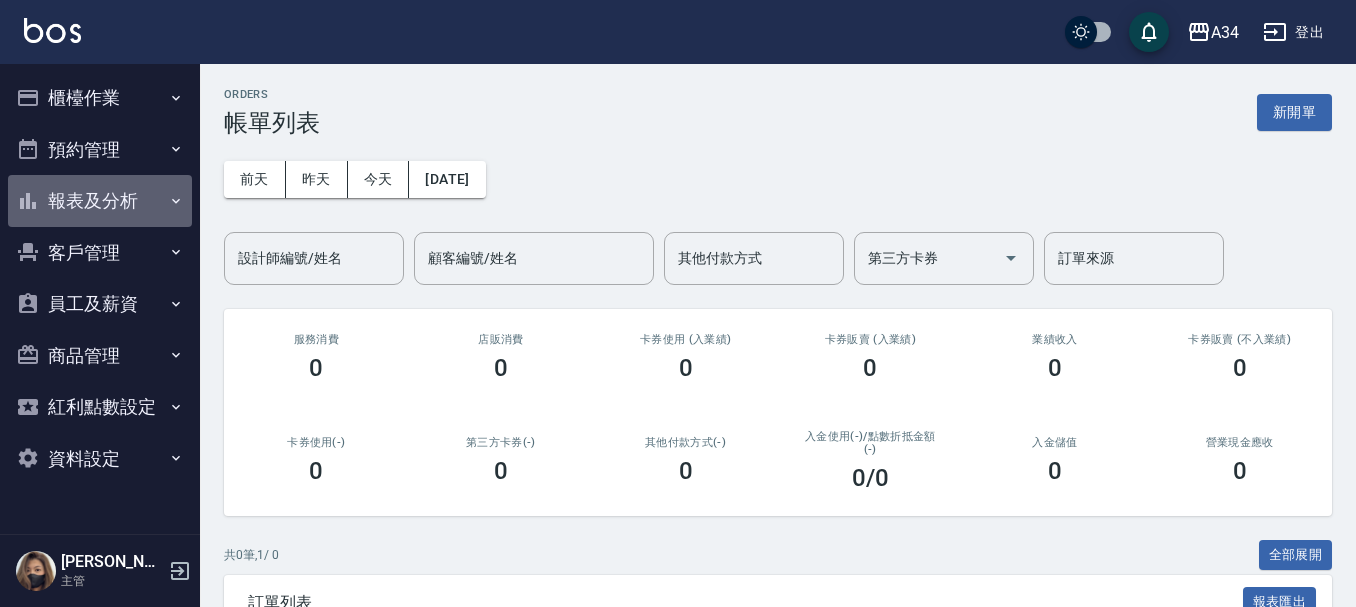 click 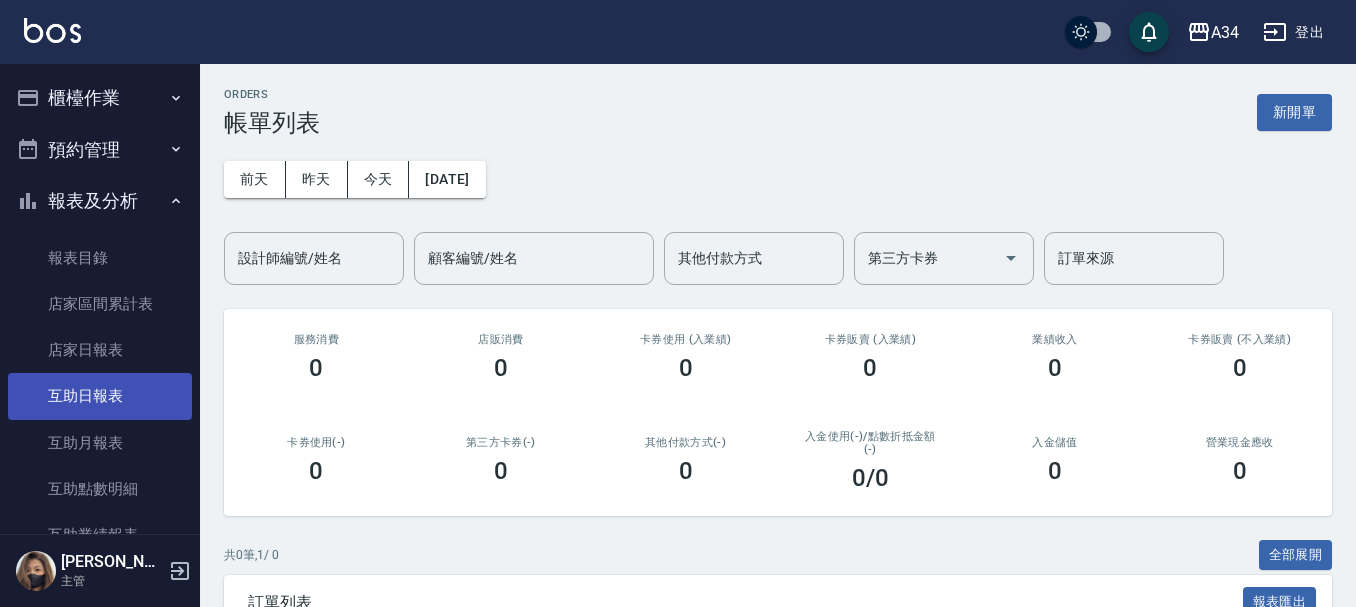 click on "互助日報表" at bounding box center [100, 396] 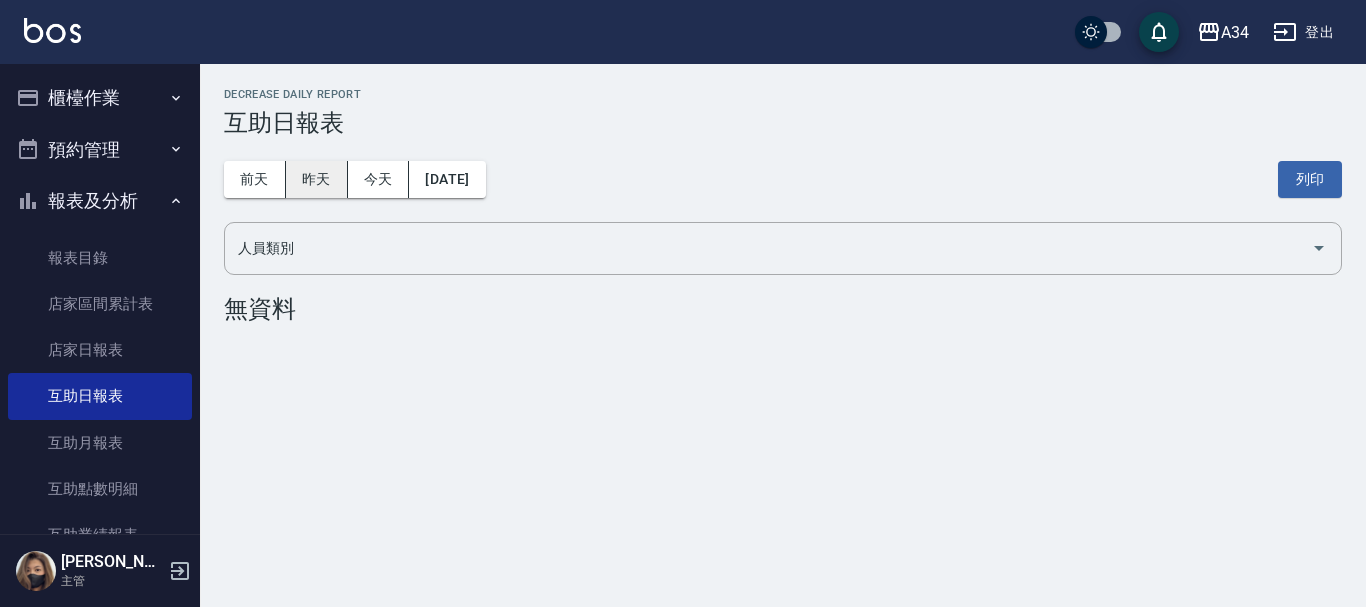 click on "昨天" at bounding box center (317, 179) 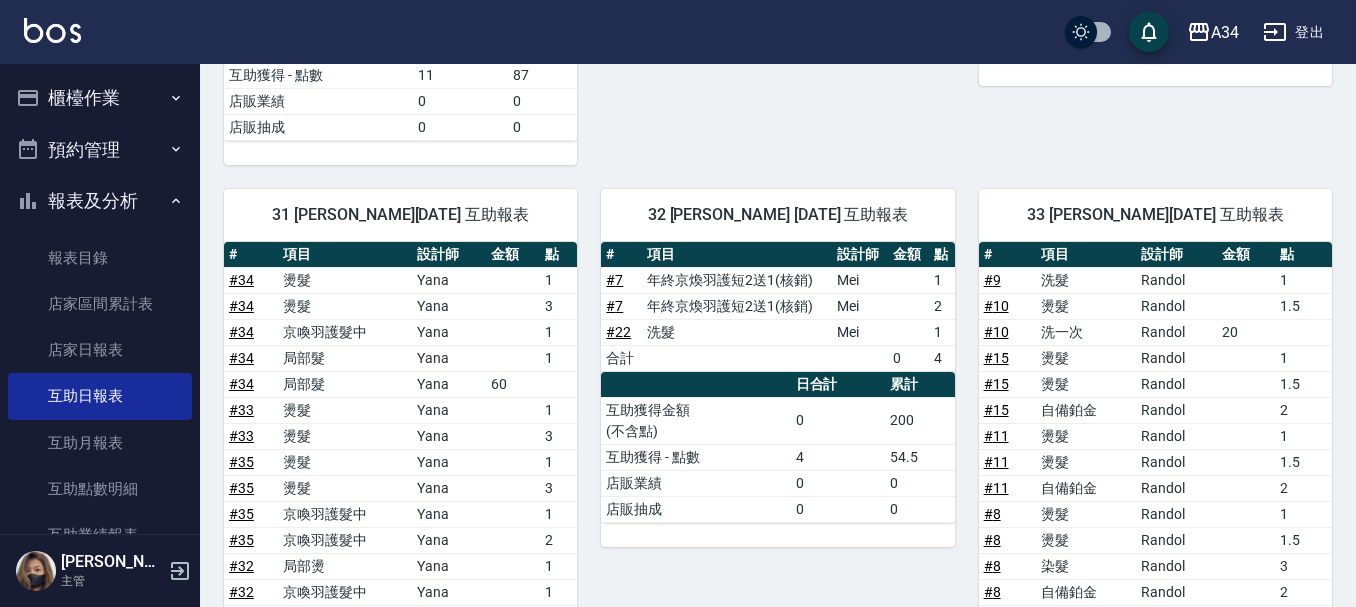 scroll, scrollTop: 1100, scrollLeft: 0, axis: vertical 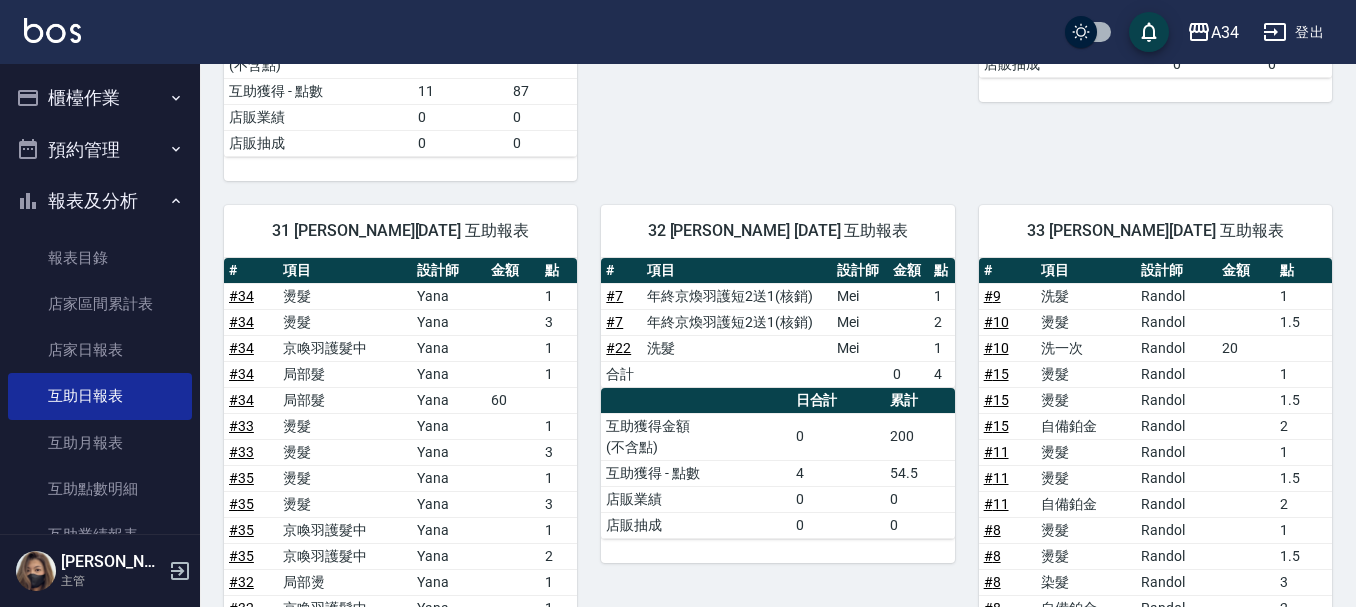 click on "報表及分析" at bounding box center [100, 201] 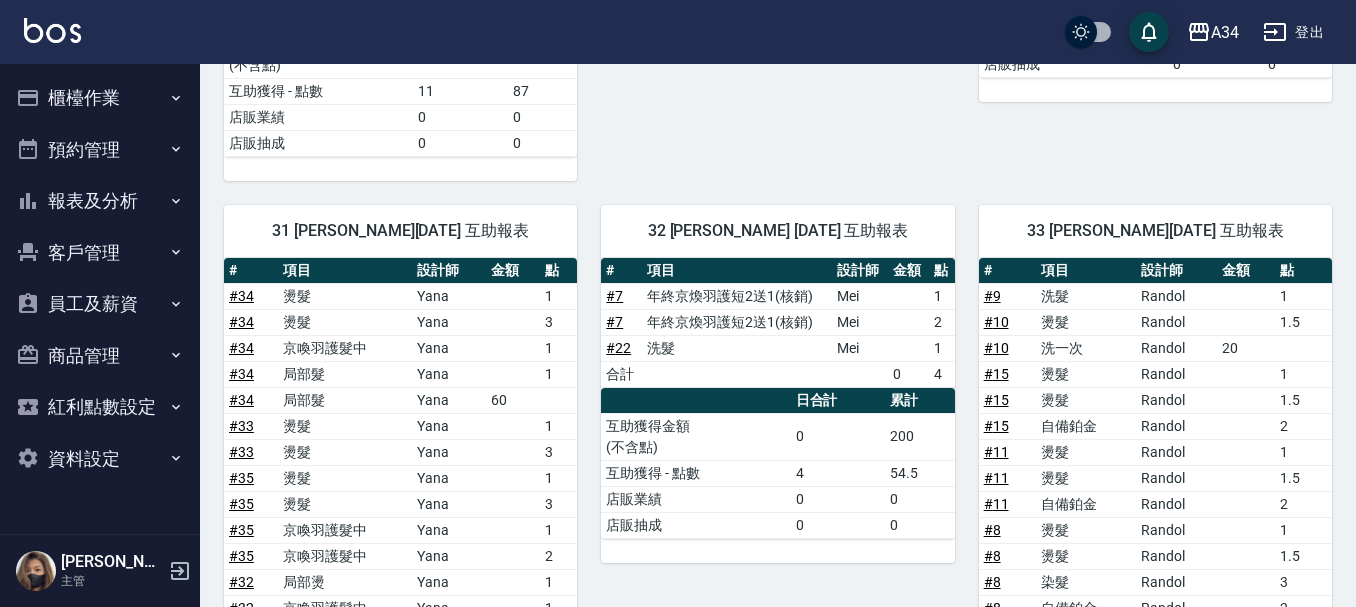 click on "櫃檯作業" at bounding box center (100, 98) 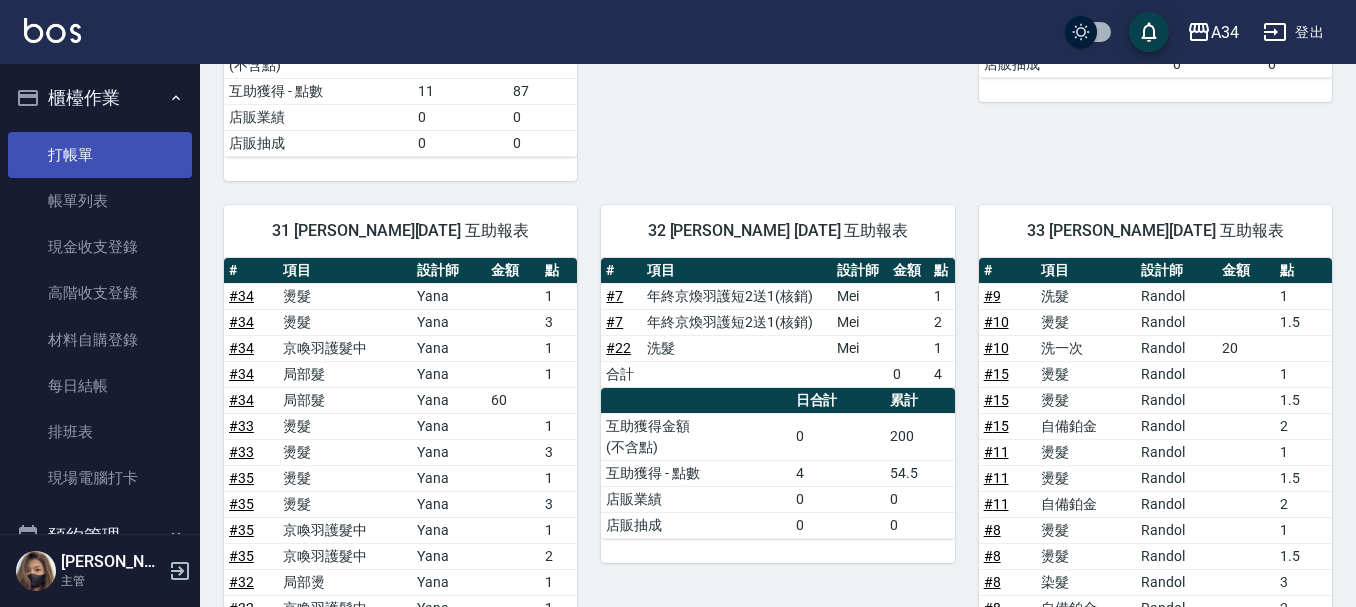 click on "打帳單" at bounding box center (100, 155) 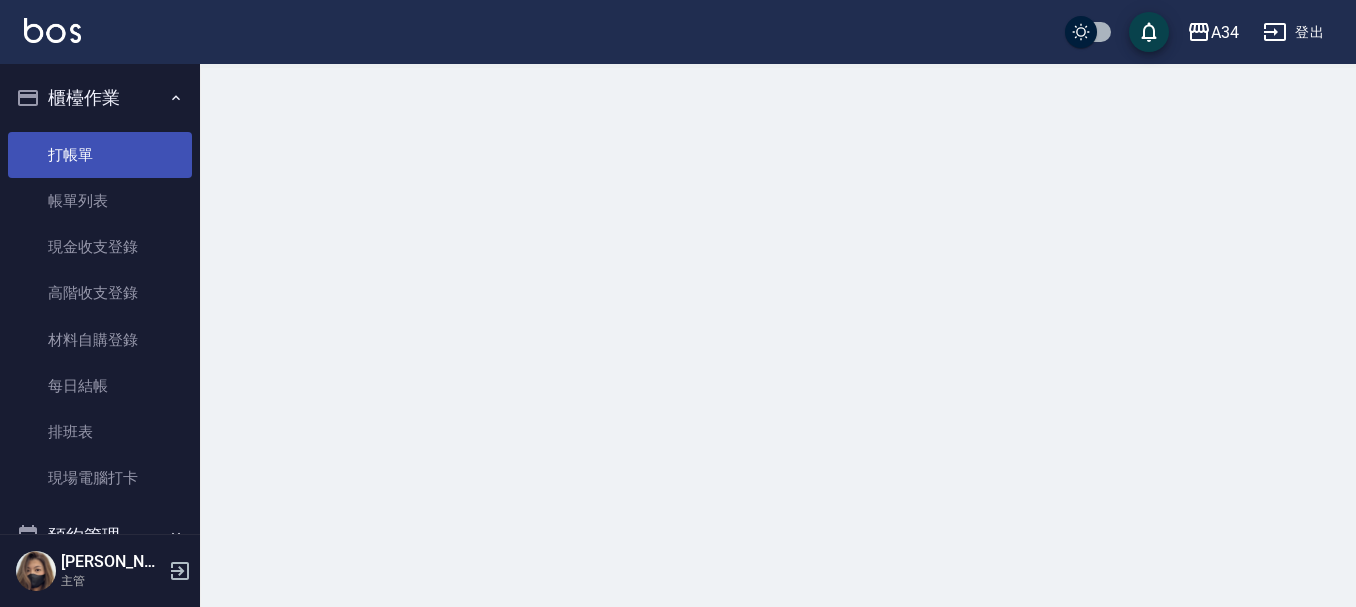 scroll, scrollTop: 0, scrollLeft: 0, axis: both 